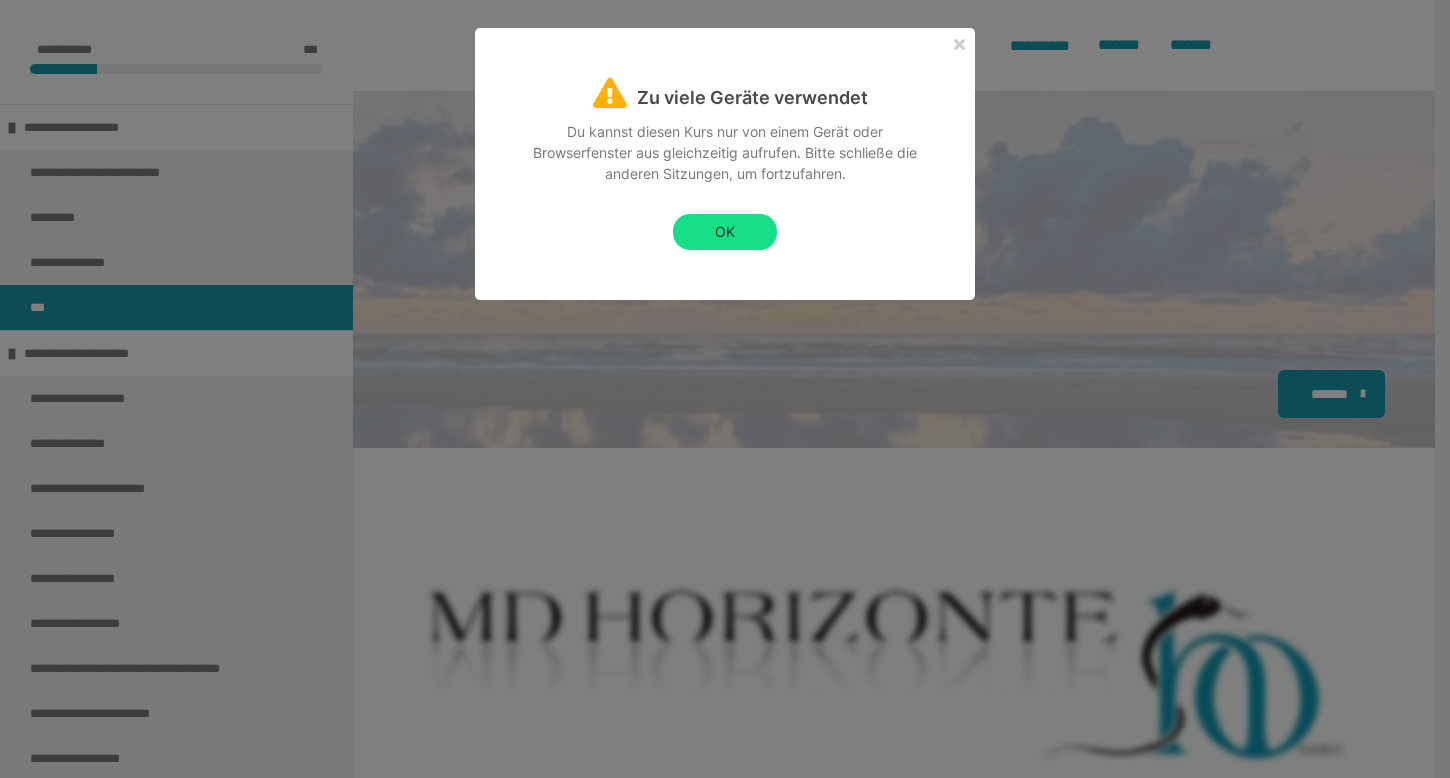 scroll, scrollTop: 2921, scrollLeft: 0, axis: vertical 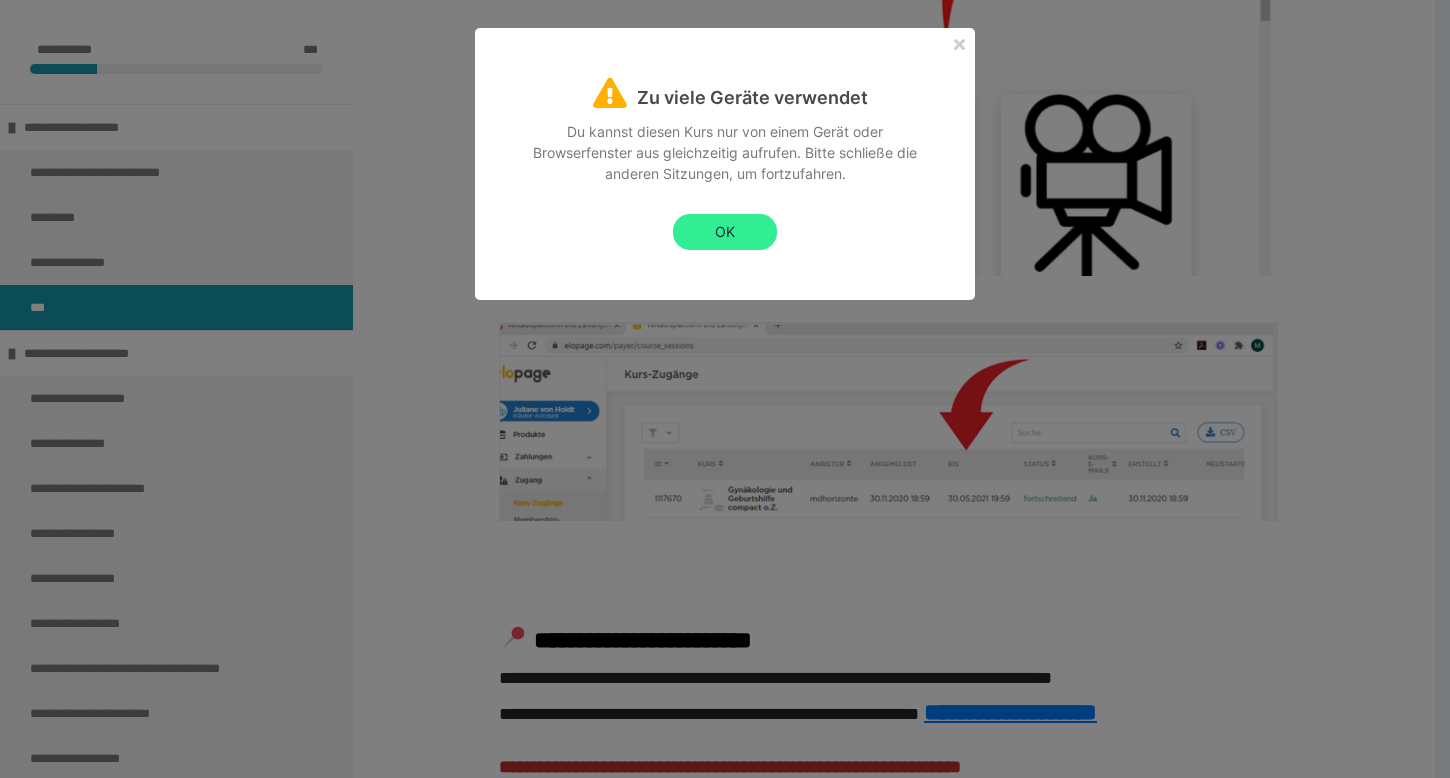 click on "OK" at bounding box center (725, 232) 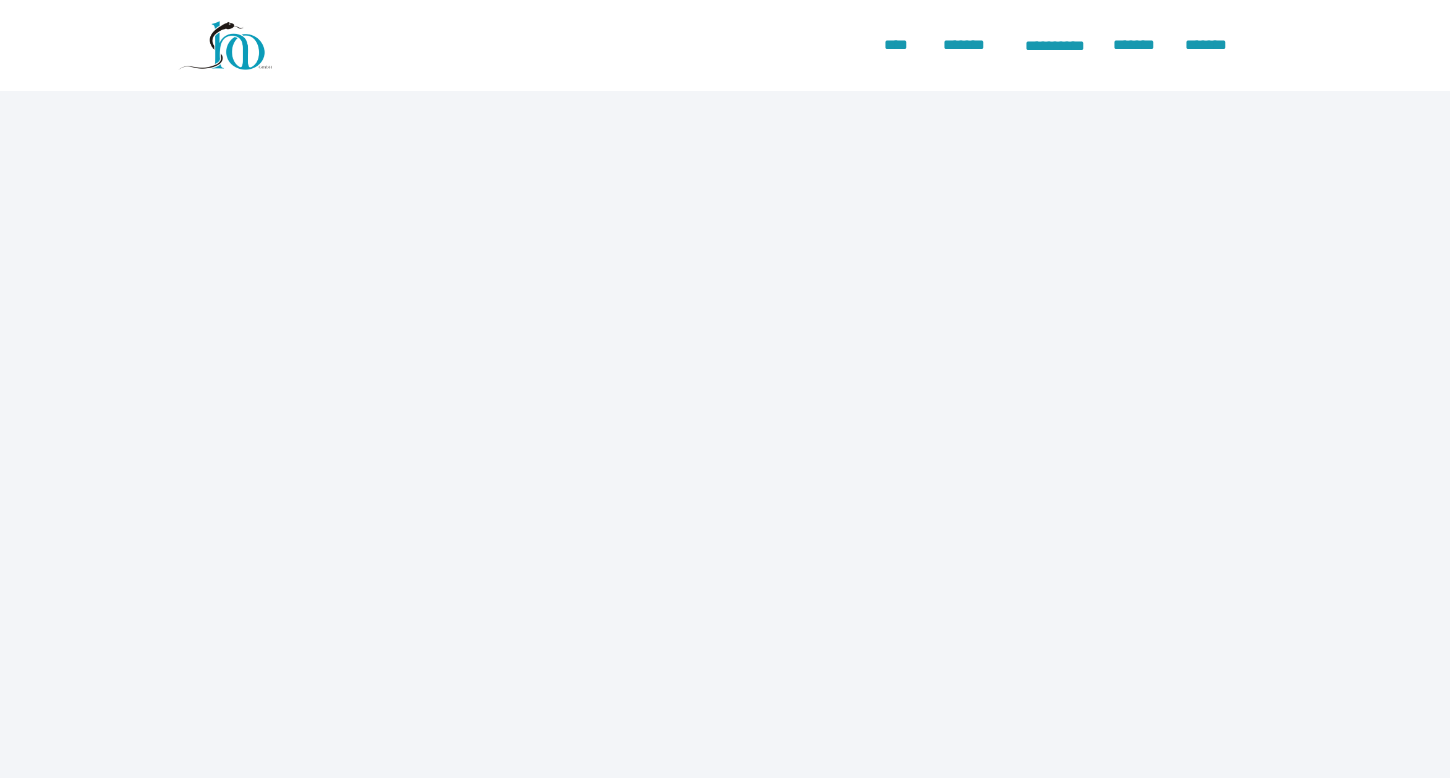 scroll, scrollTop: 0, scrollLeft: 0, axis: both 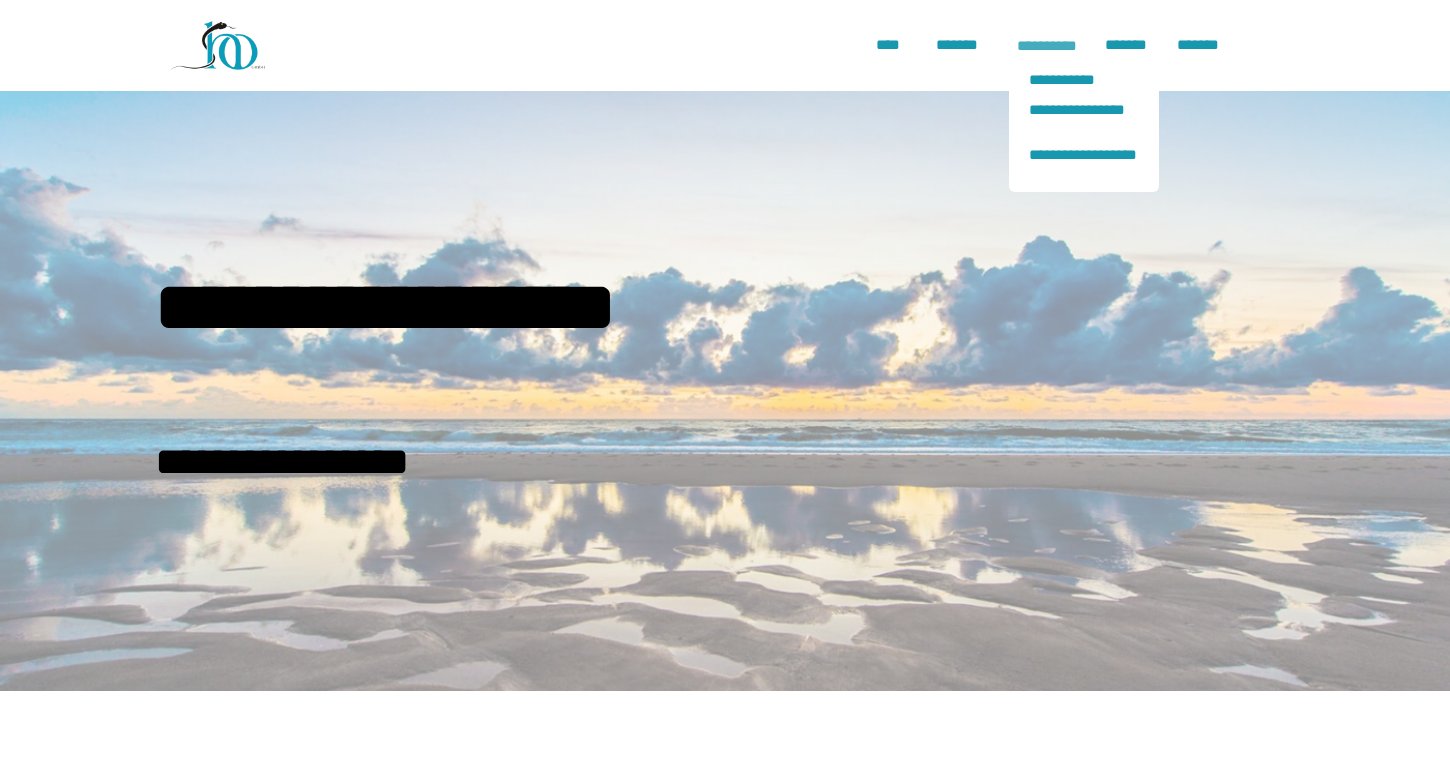 click on "**********" at bounding box center [1047, 46] 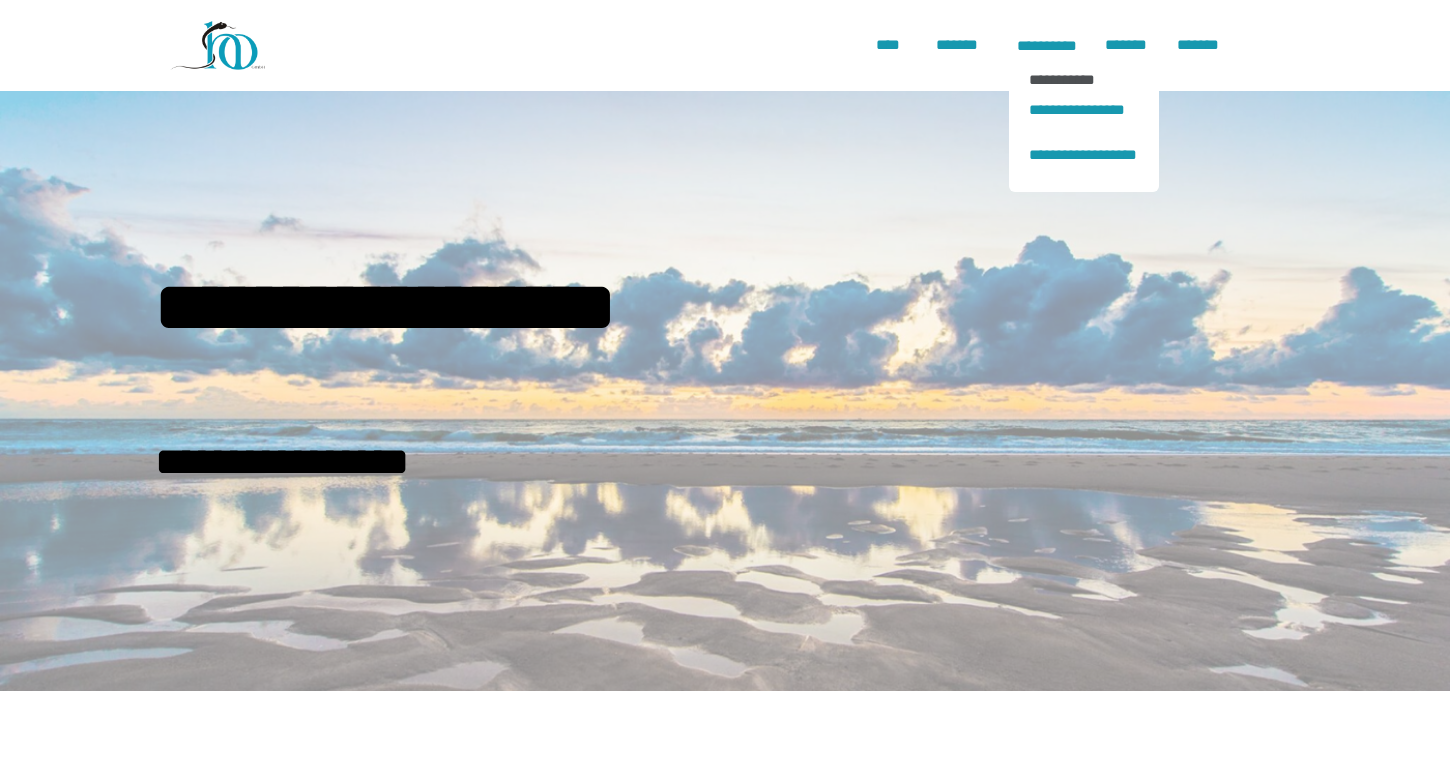 click on "**********" at bounding box center (1084, 79) 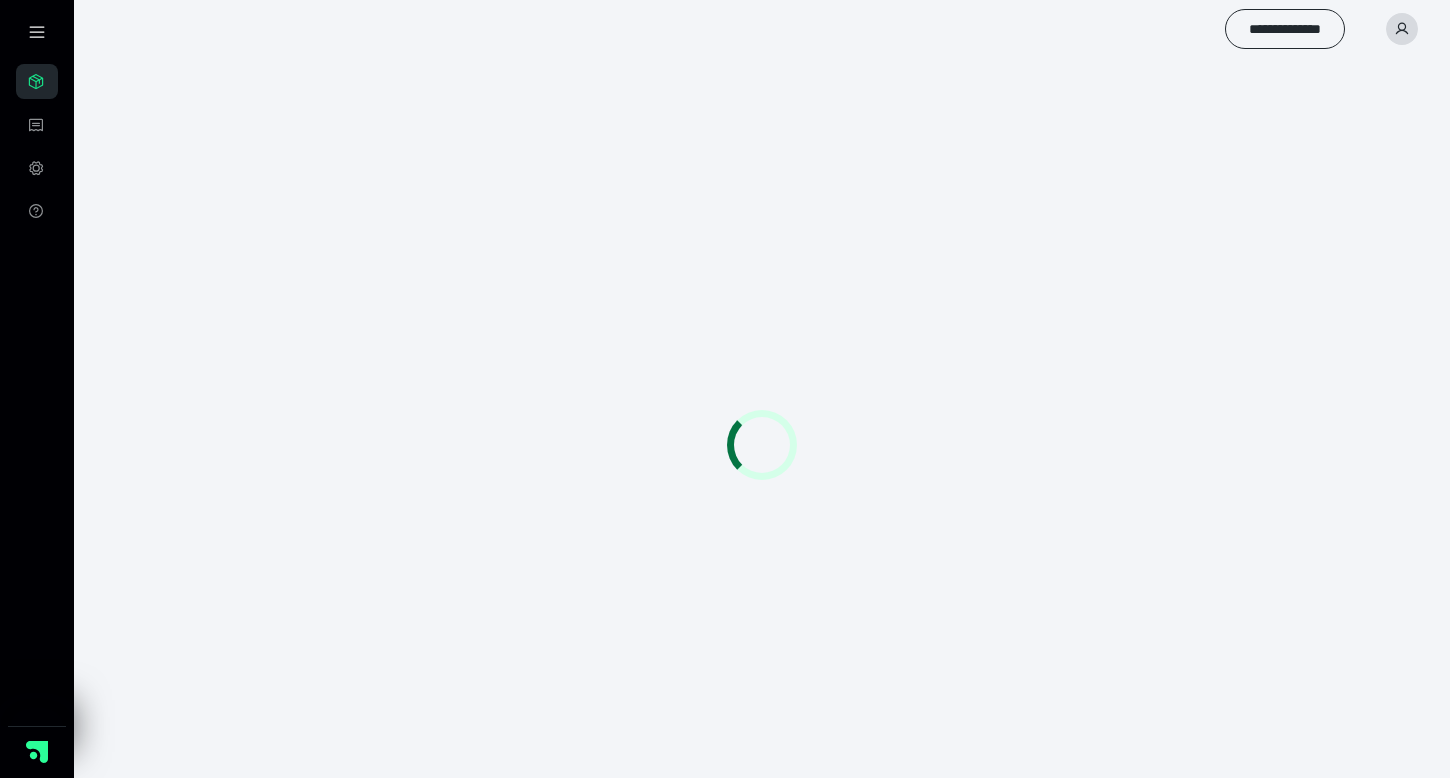 scroll, scrollTop: 0, scrollLeft: 0, axis: both 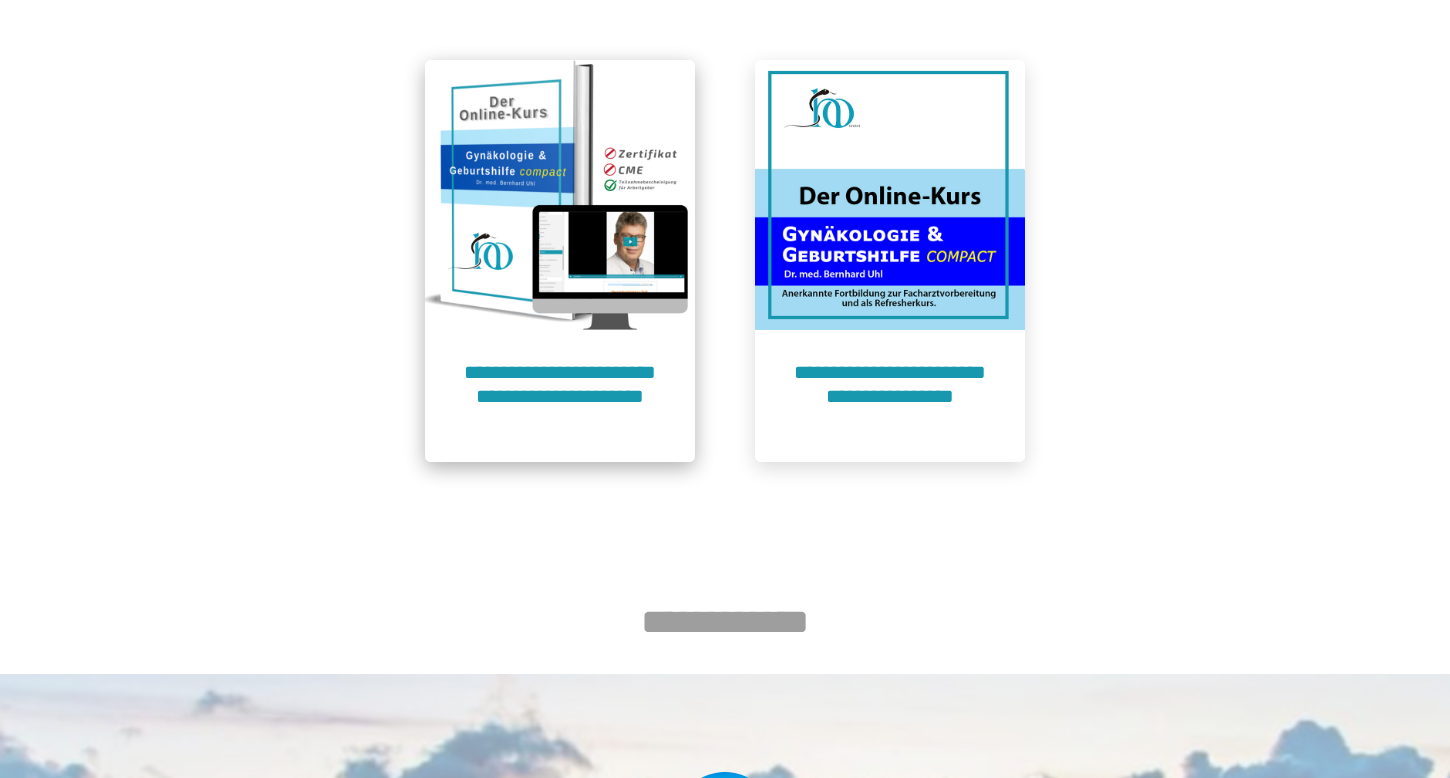 click on "**********" at bounding box center (560, 396) 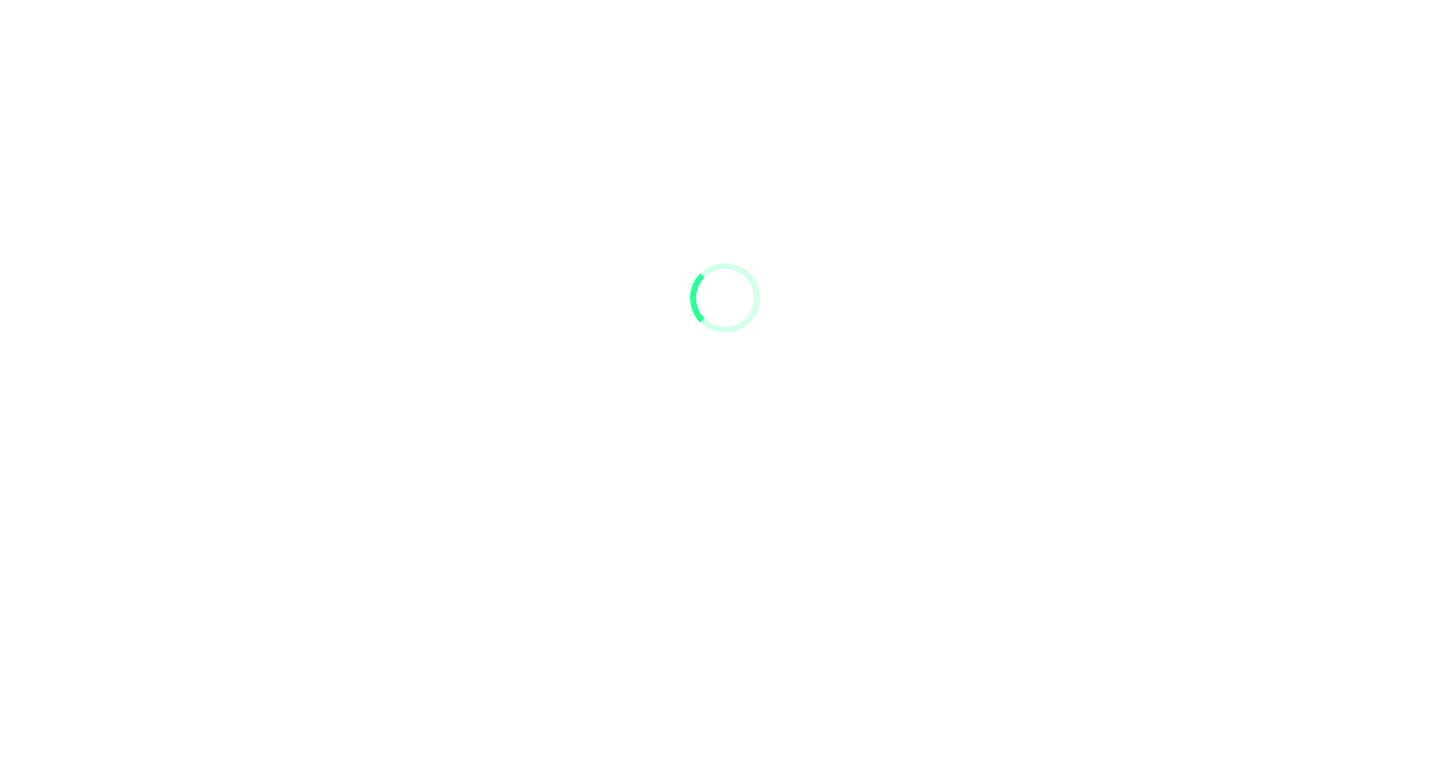 scroll, scrollTop: 91, scrollLeft: 0, axis: vertical 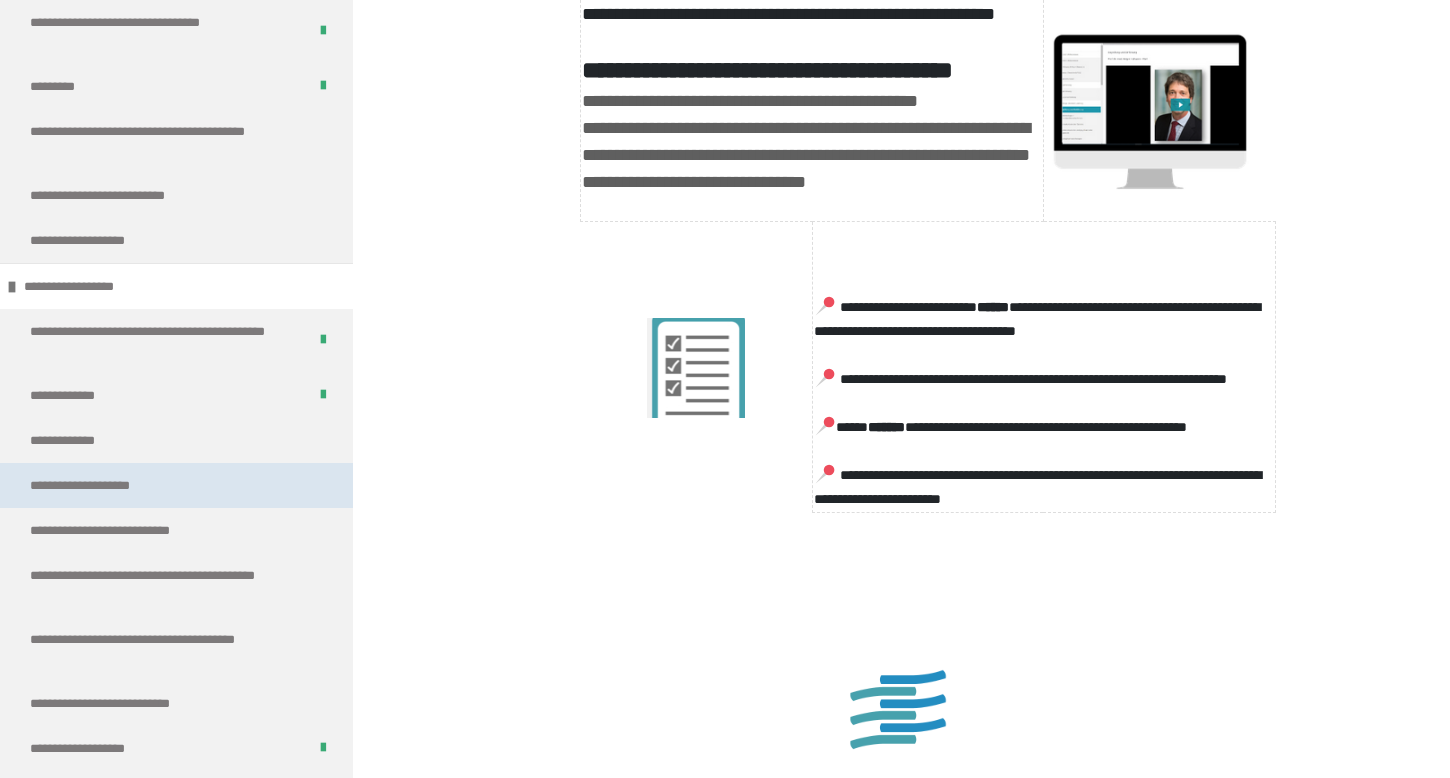 click on "**********" at bounding box center [176, 485] 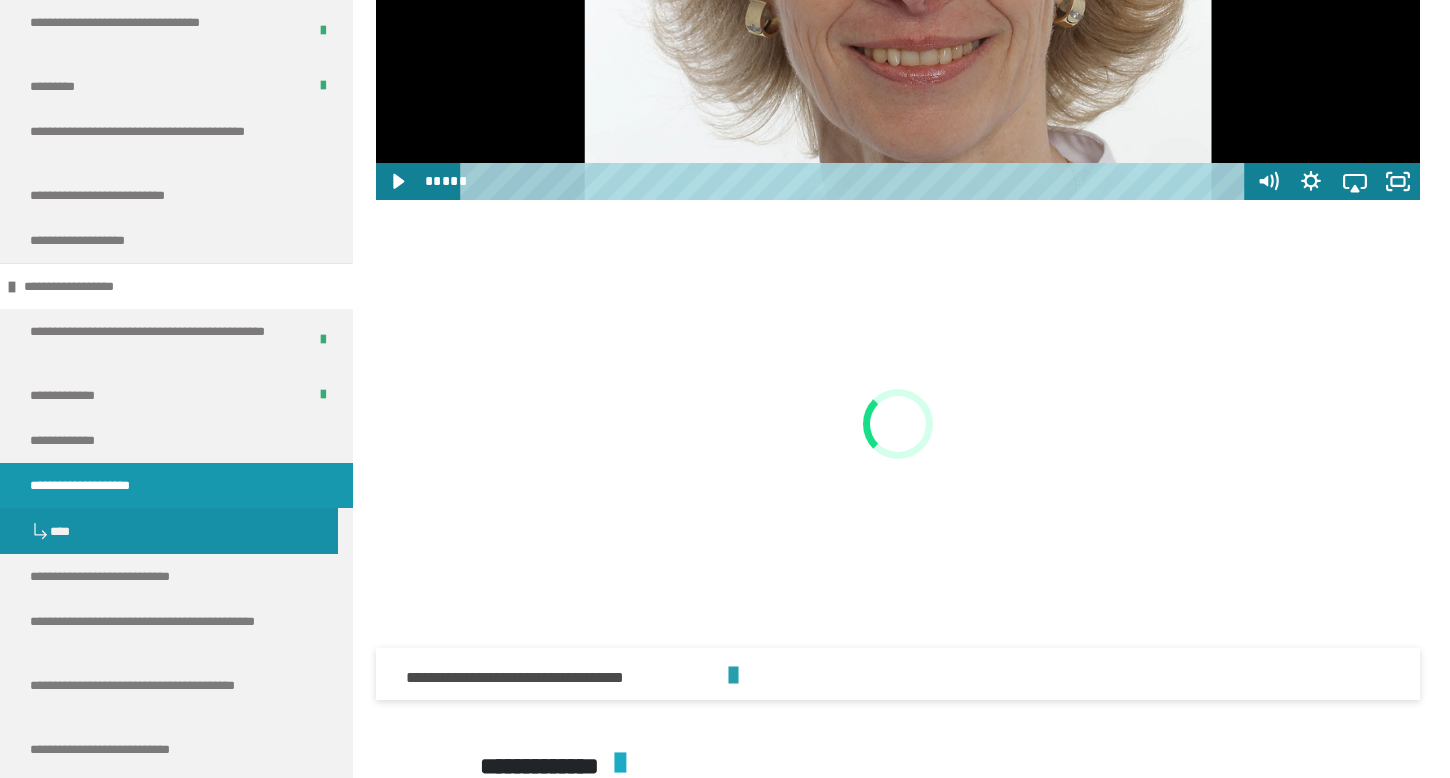 scroll, scrollTop: 1195, scrollLeft: 0, axis: vertical 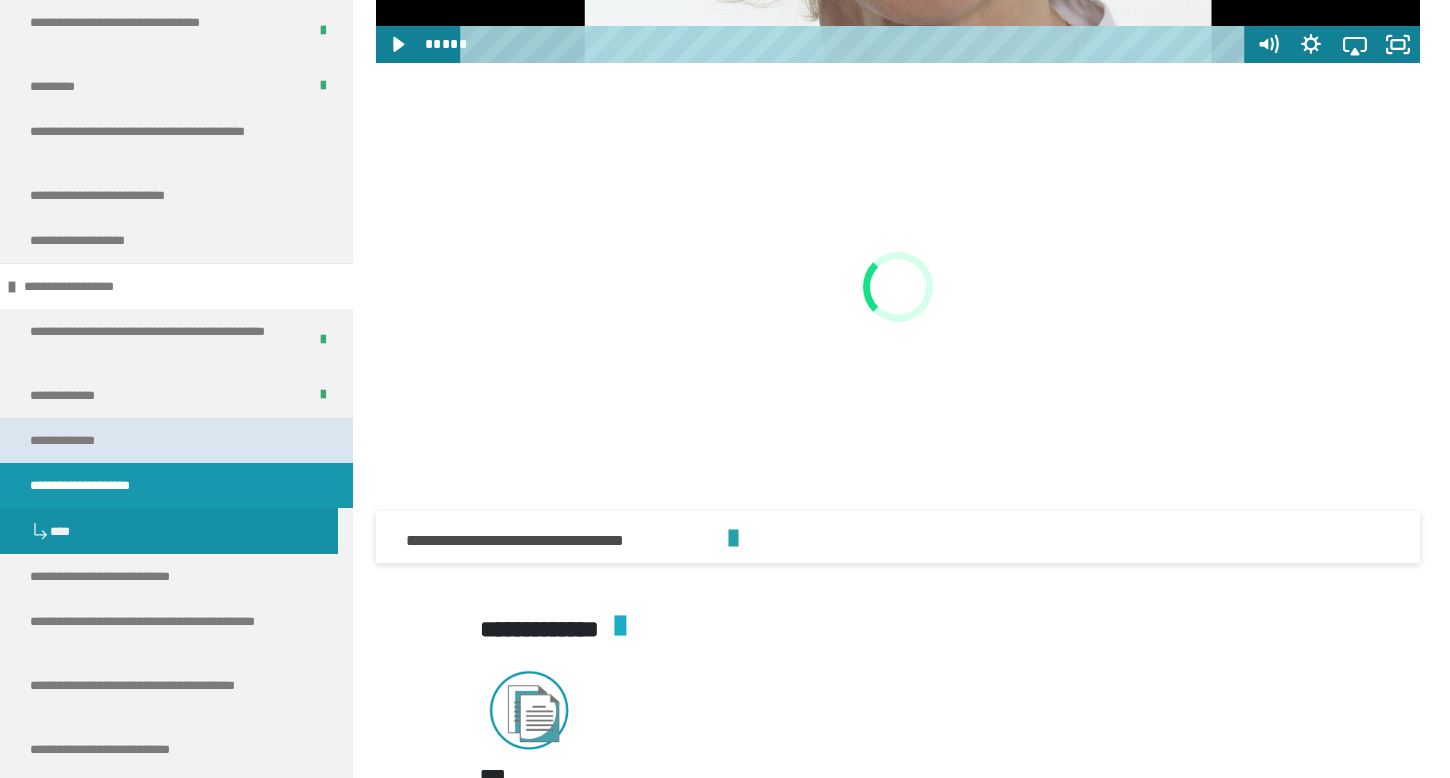 click on "**********" at bounding box center (78, 440) 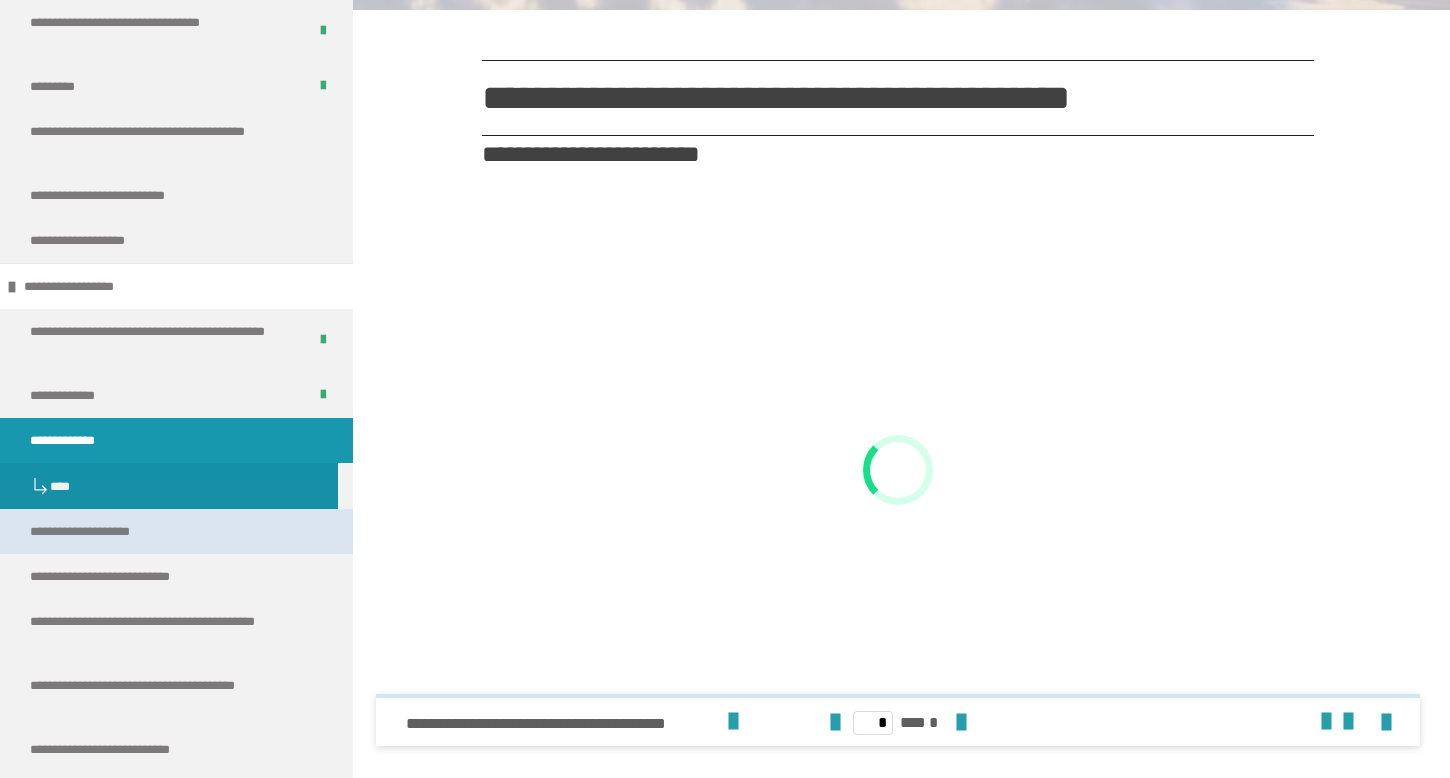 click on "**********" at bounding box center [94, 531] 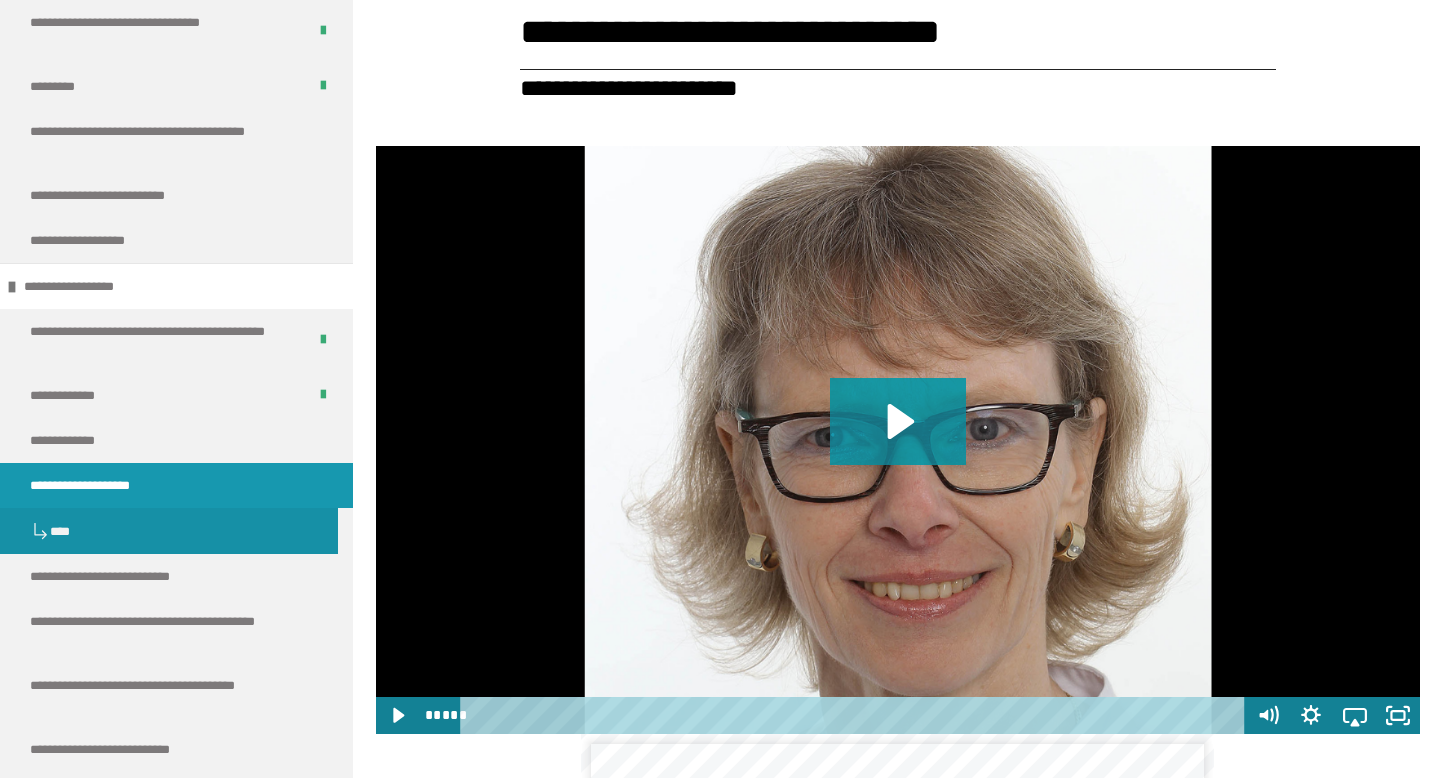 scroll, scrollTop: 324, scrollLeft: 0, axis: vertical 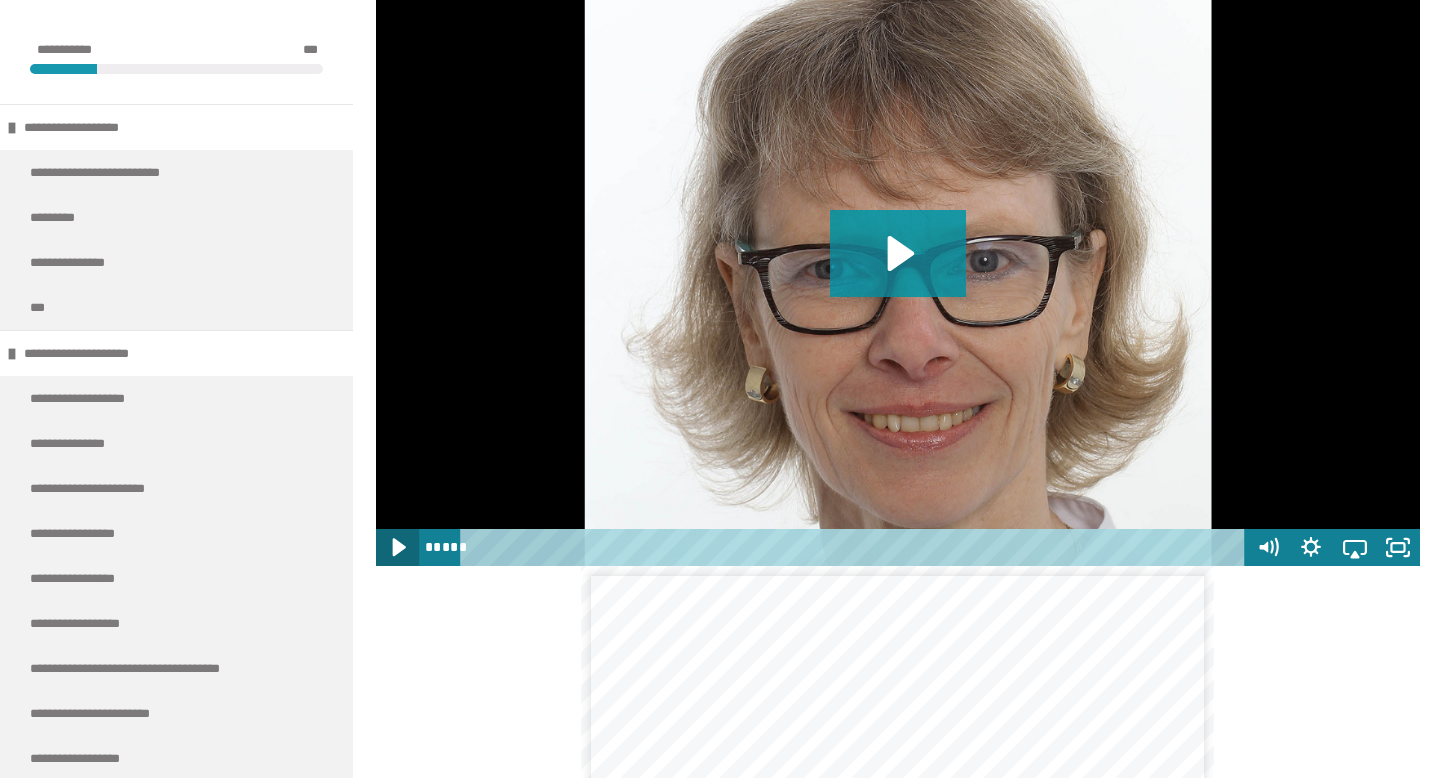 click 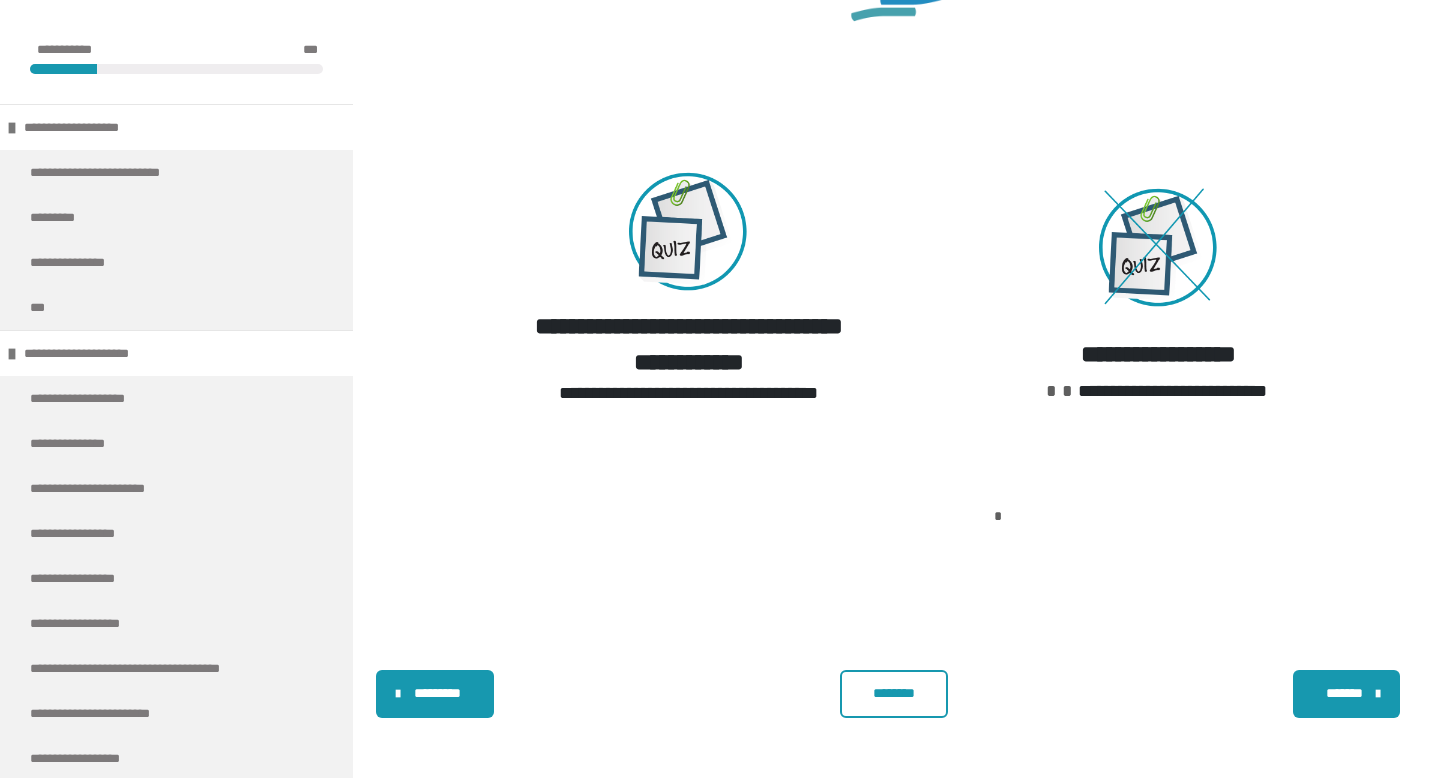 scroll, scrollTop: 5962, scrollLeft: 0, axis: vertical 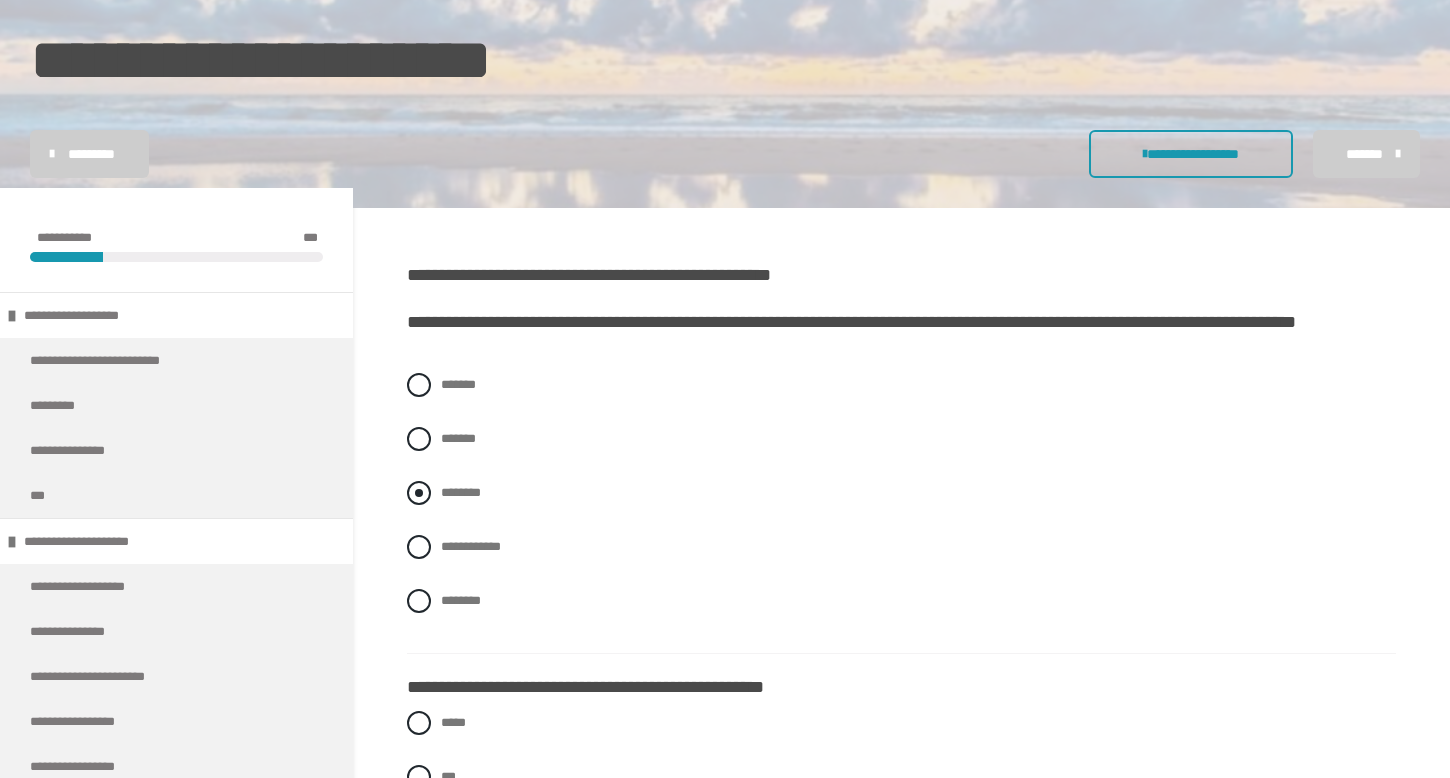 click on "********" at bounding box center (901, 493) 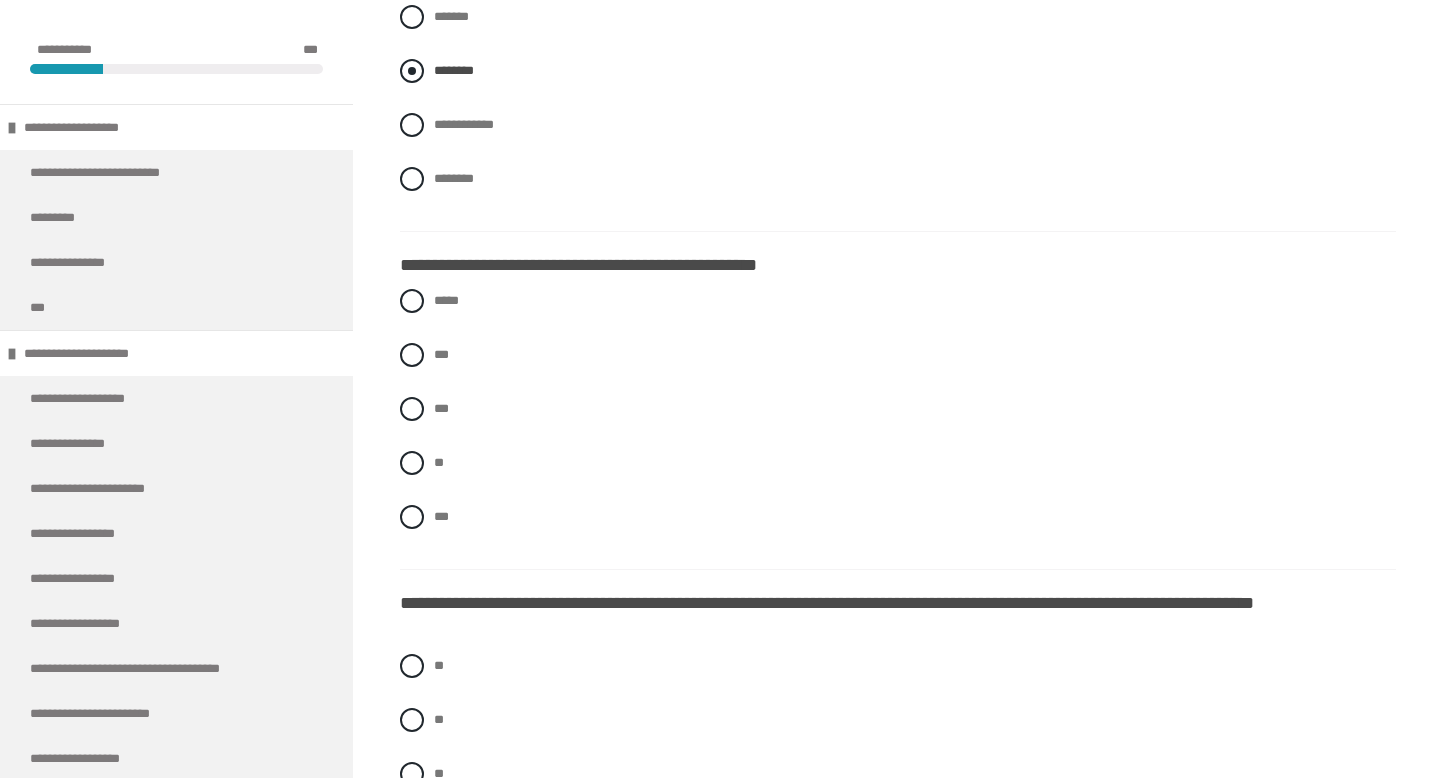 scroll, scrollTop: 663, scrollLeft: 0, axis: vertical 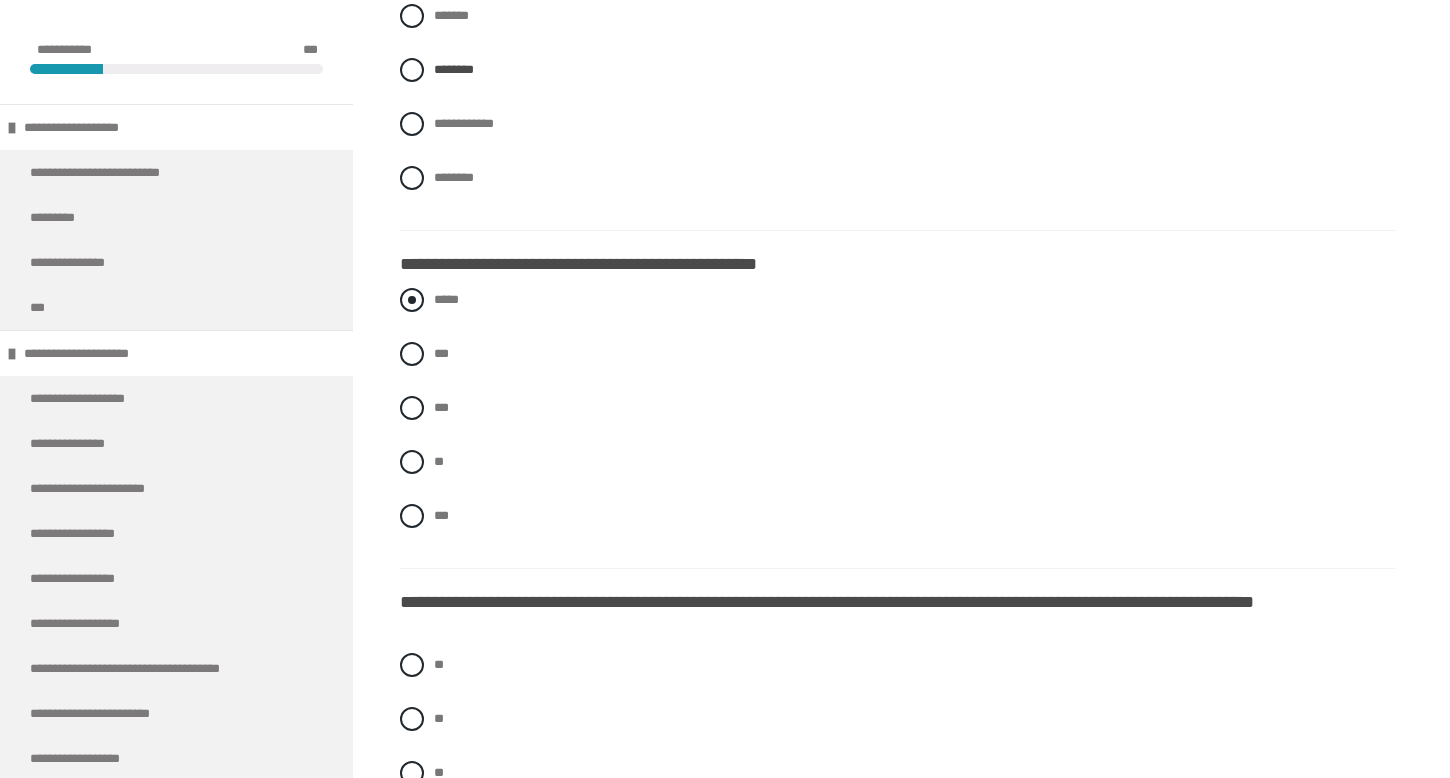 click at bounding box center (412, 300) 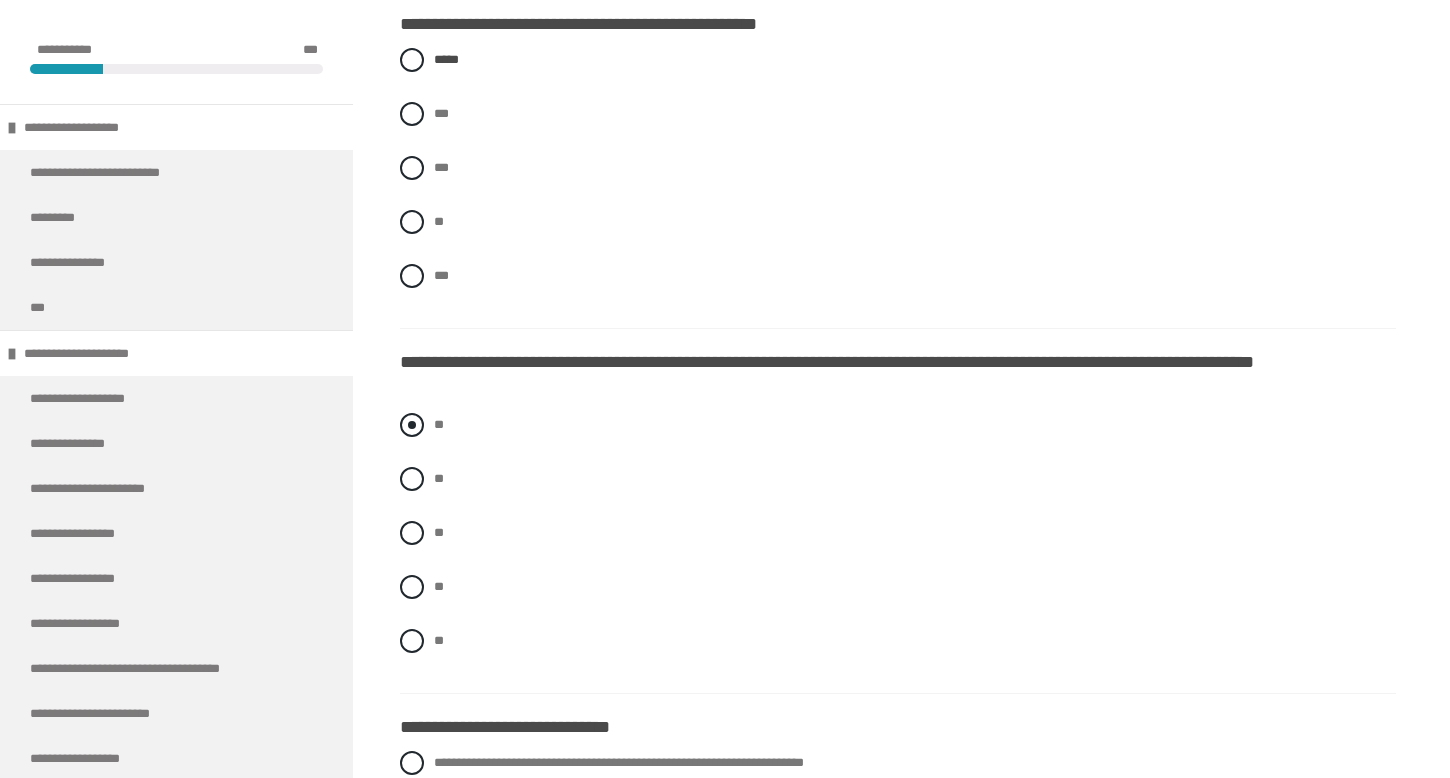 scroll, scrollTop: 910, scrollLeft: 0, axis: vertical 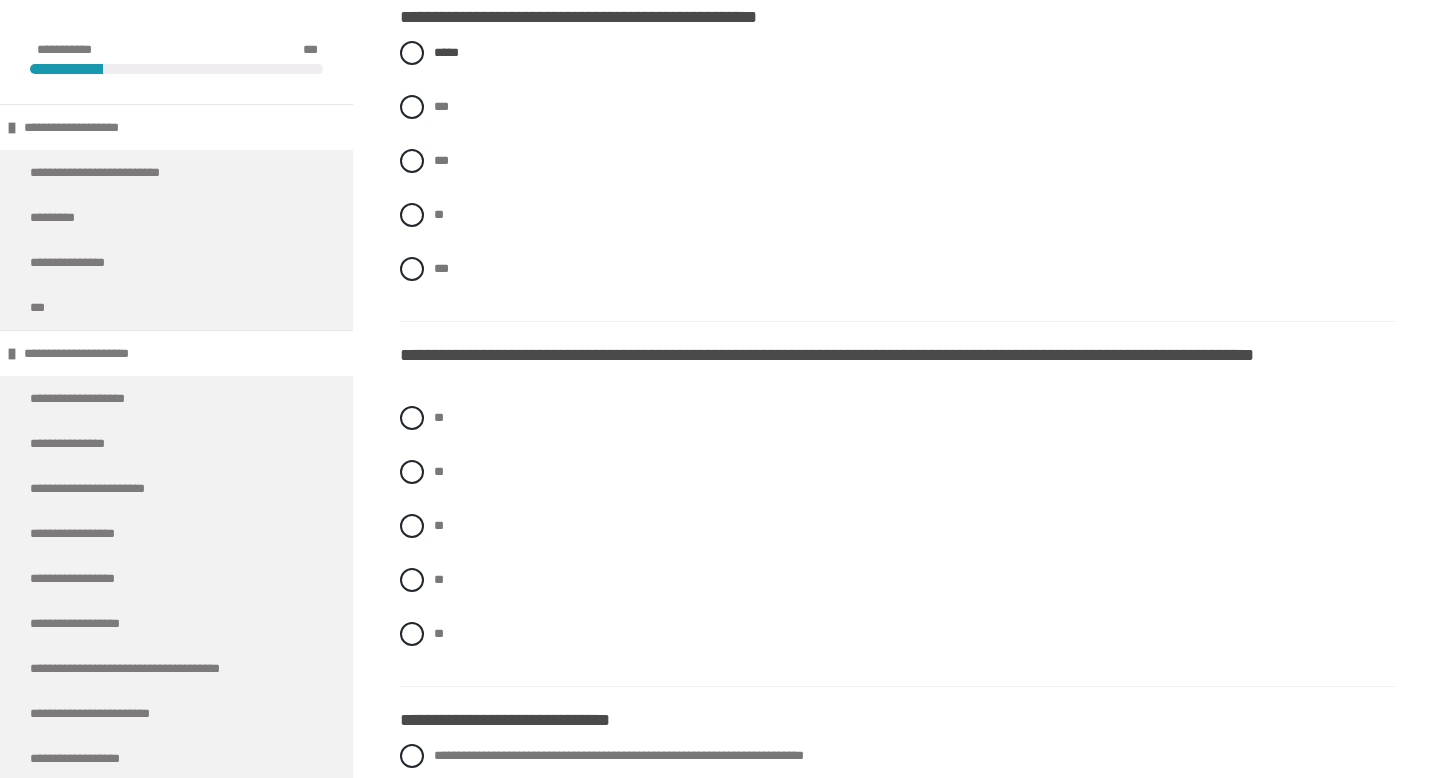 click on "** ** ** ** **" at bounding box center (898, 541) 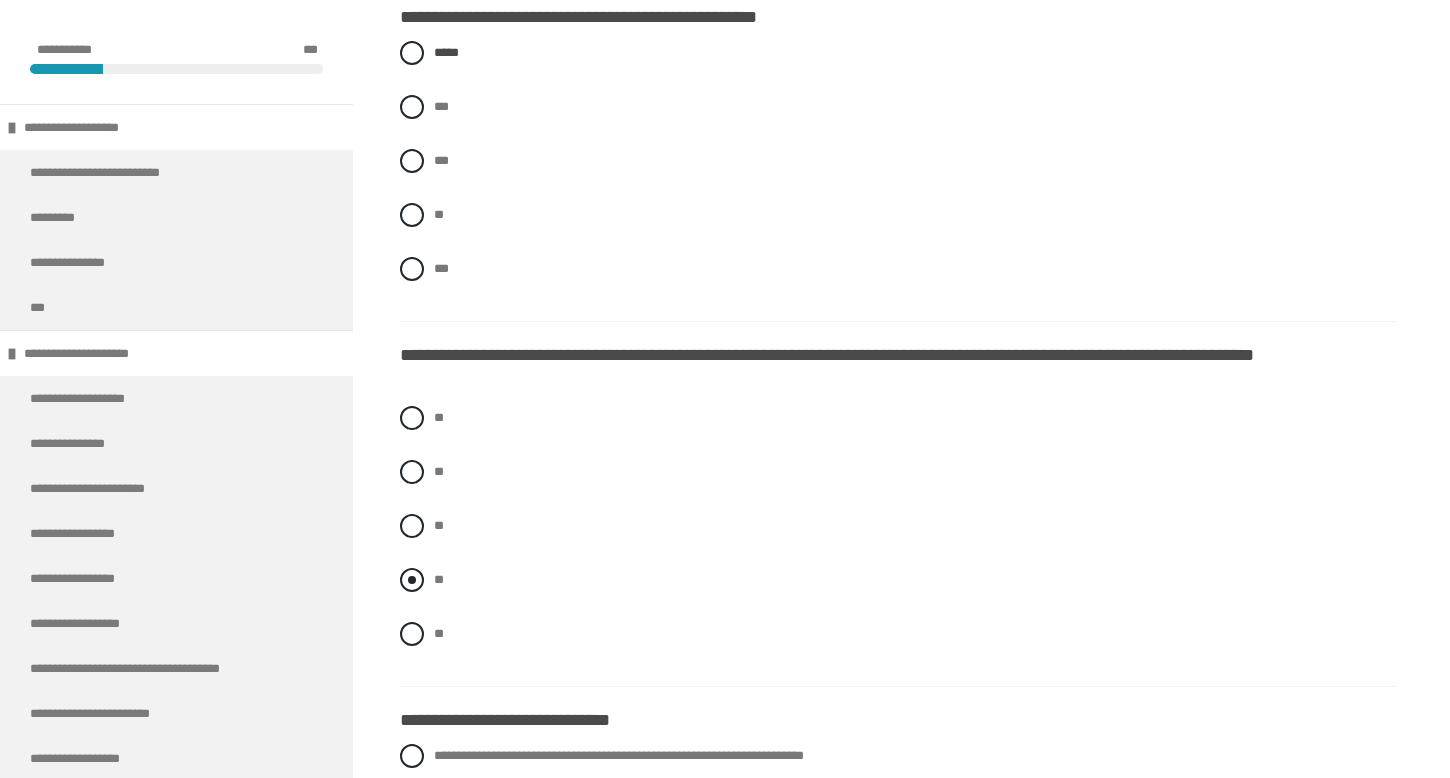 click on "**" at bounding box center [898, 580] 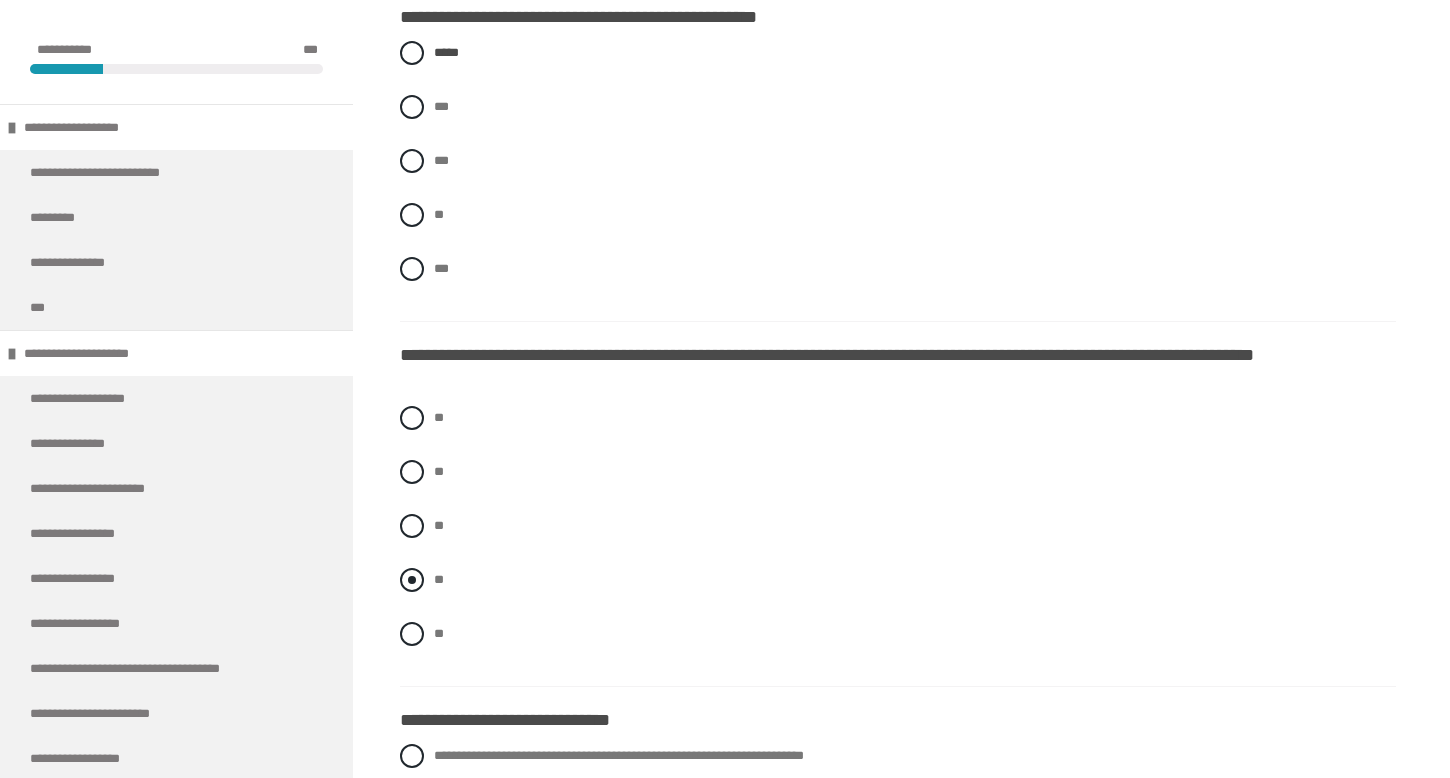 radio on "****" 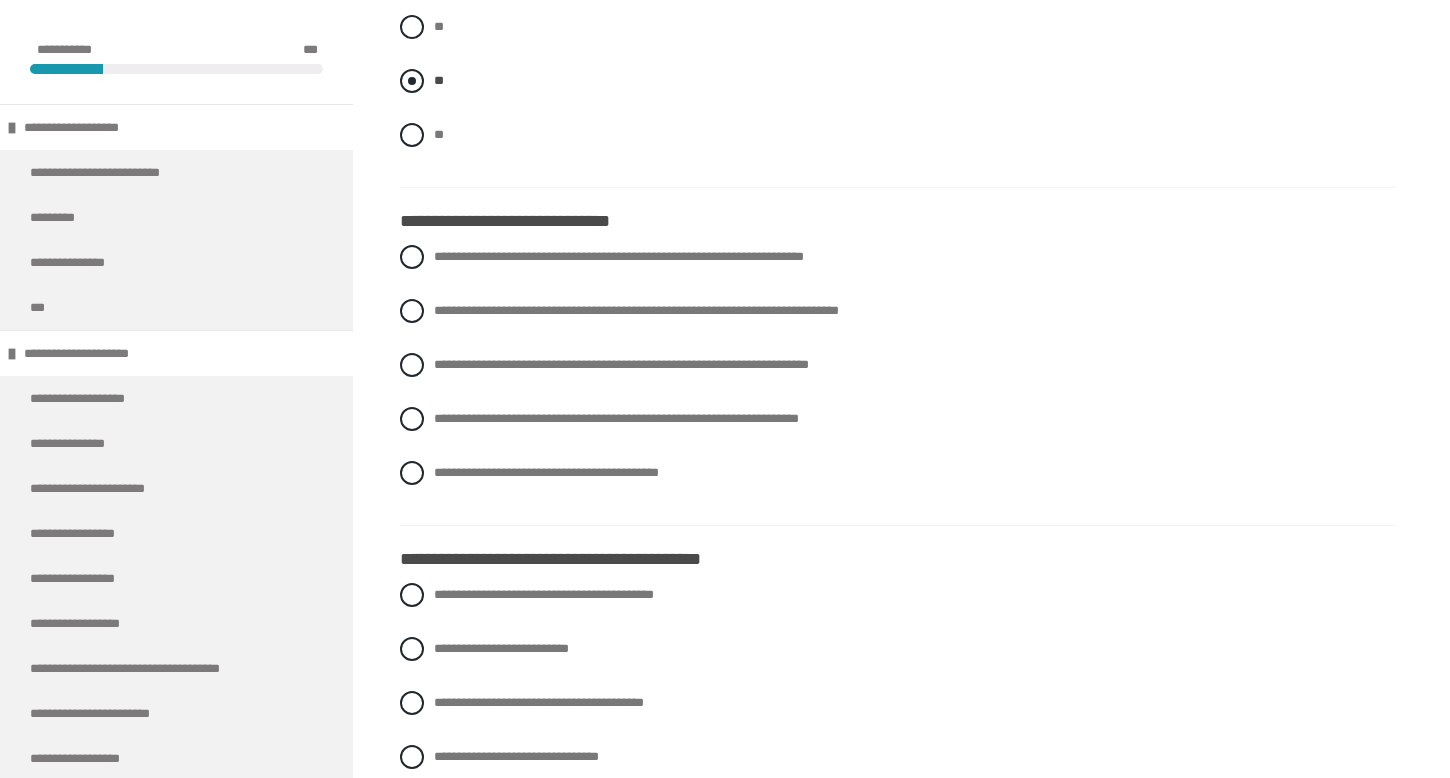 scroll, scrollTop: 1420, scrollLeft: 0, axis: vertical 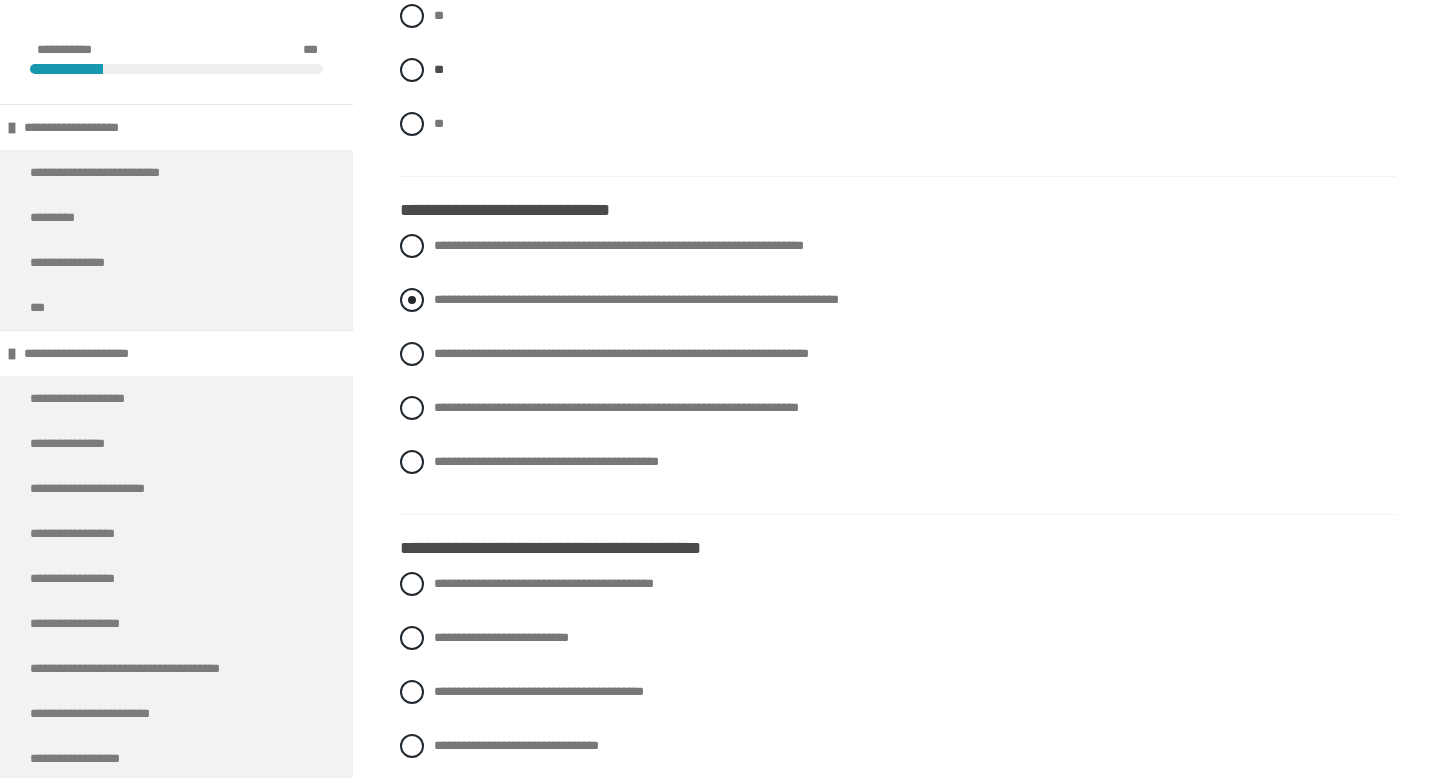 click at bounding box center [412, 300] 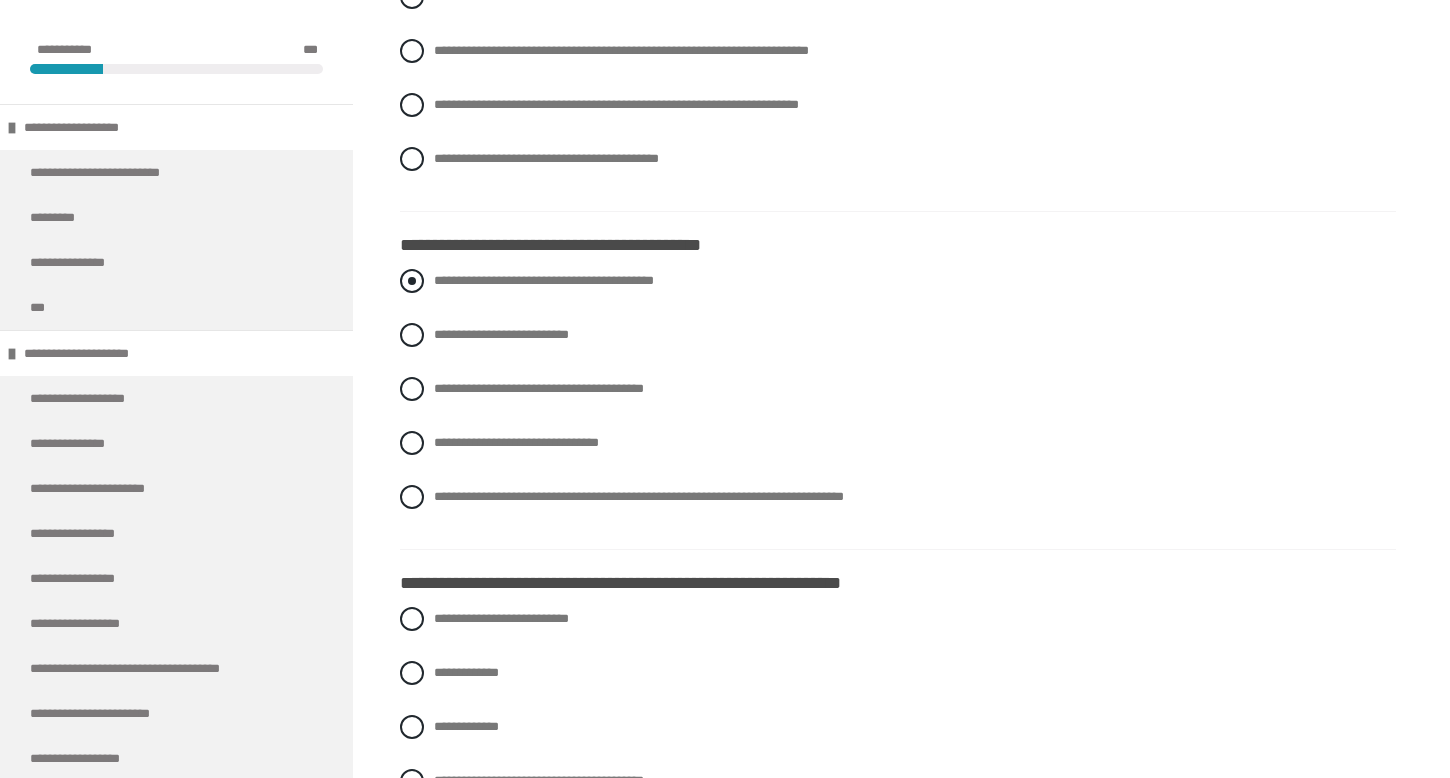 scroll, scrollTop: 1730, scrollLeft: 0, axis: vertical 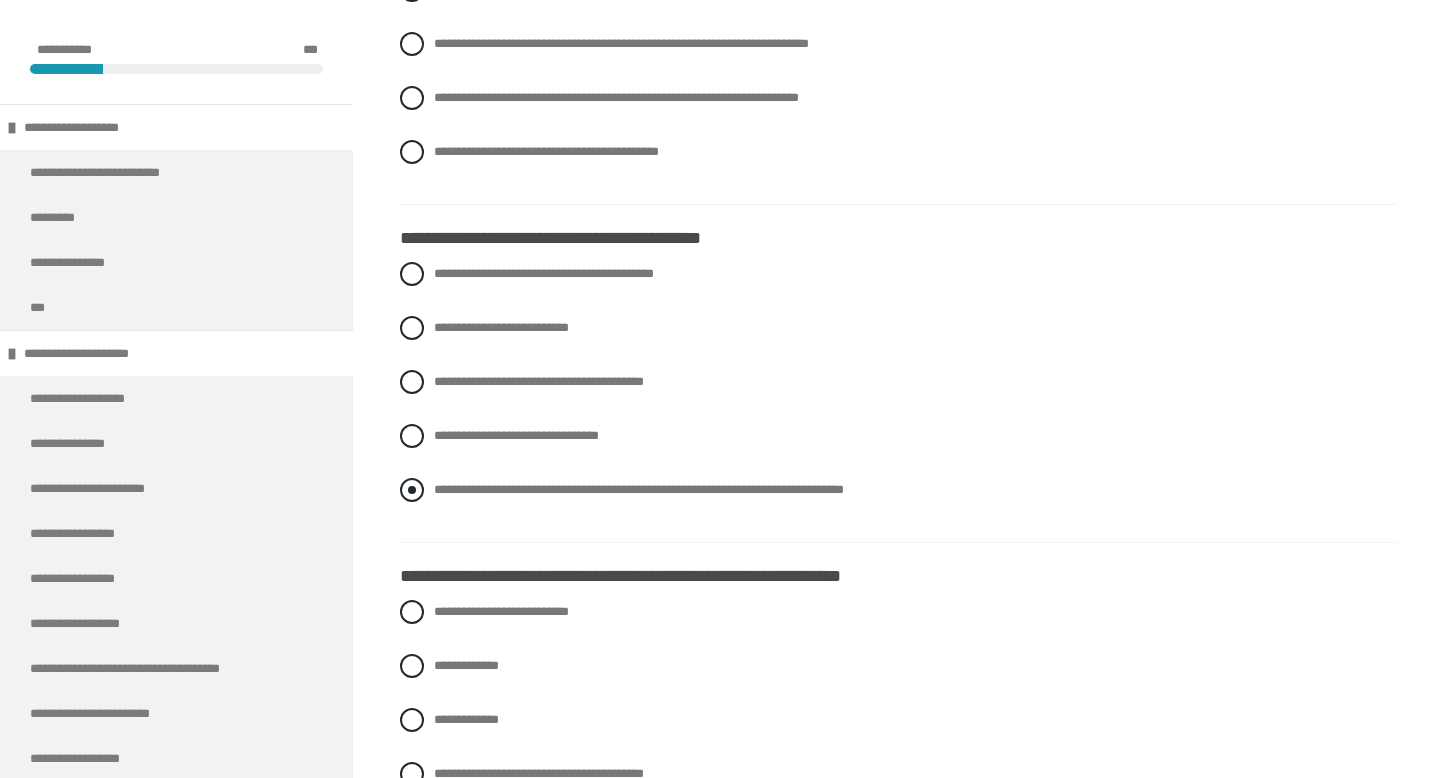 click at bounding box center (412, 490) 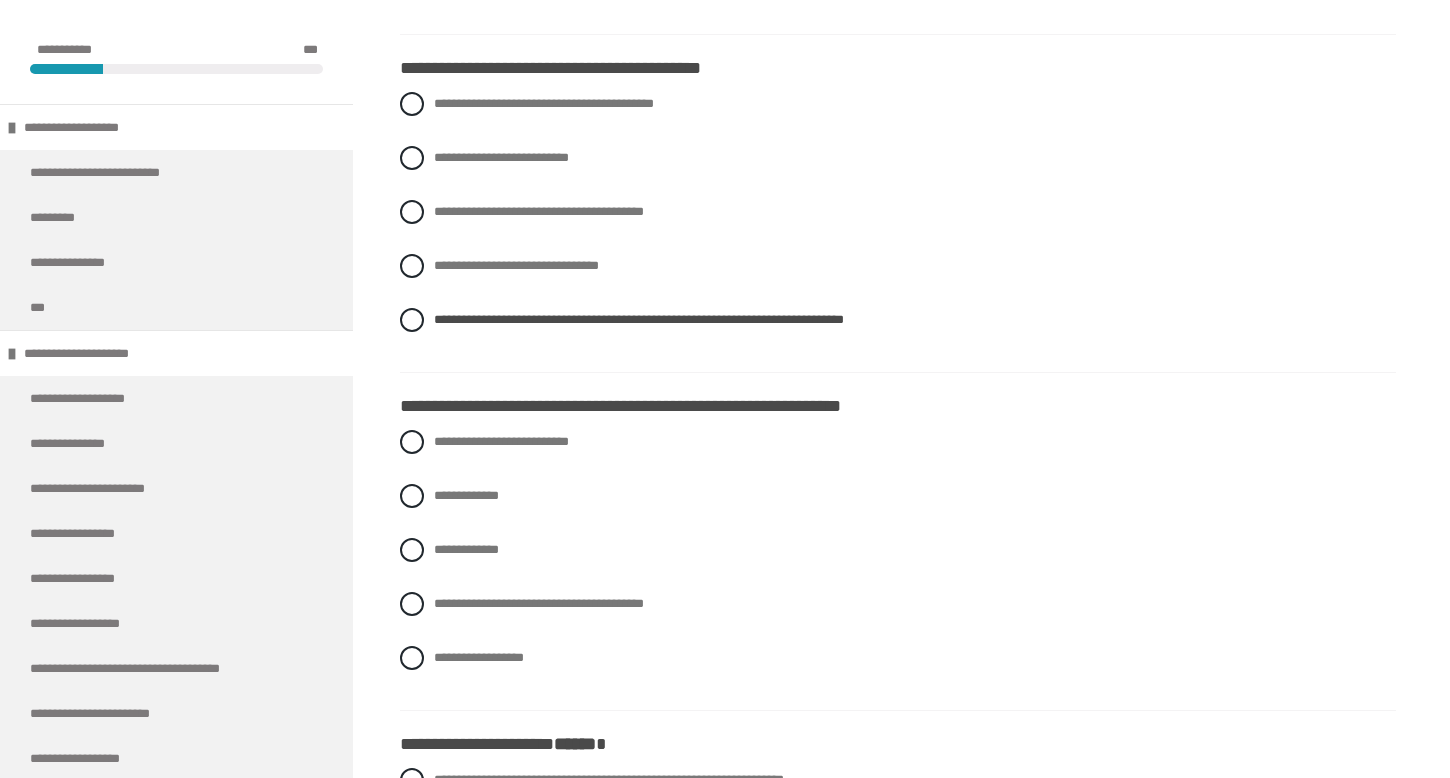 scroll, scrollTop: 1905, scrollLeft: 0, axis: vertical 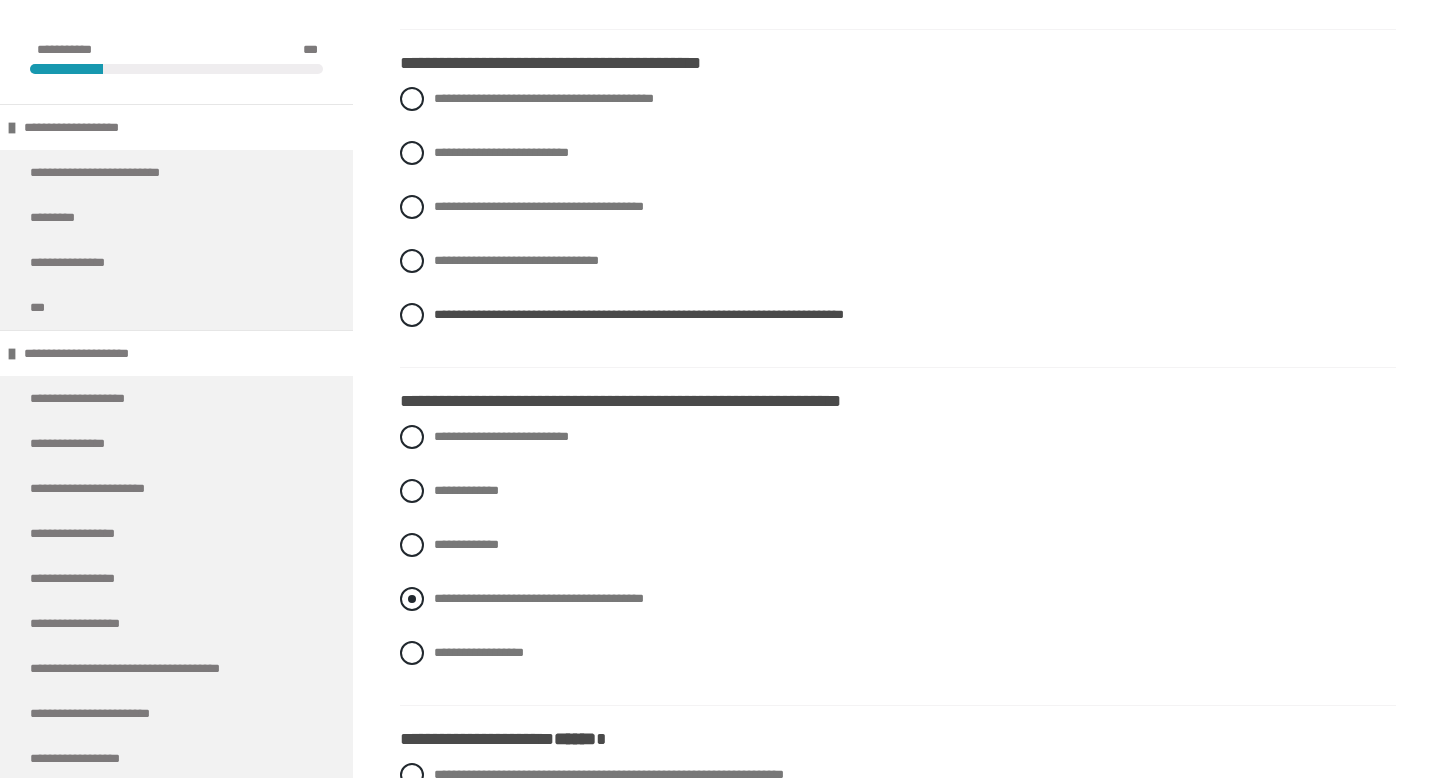 click at bounding box center (412, 599) 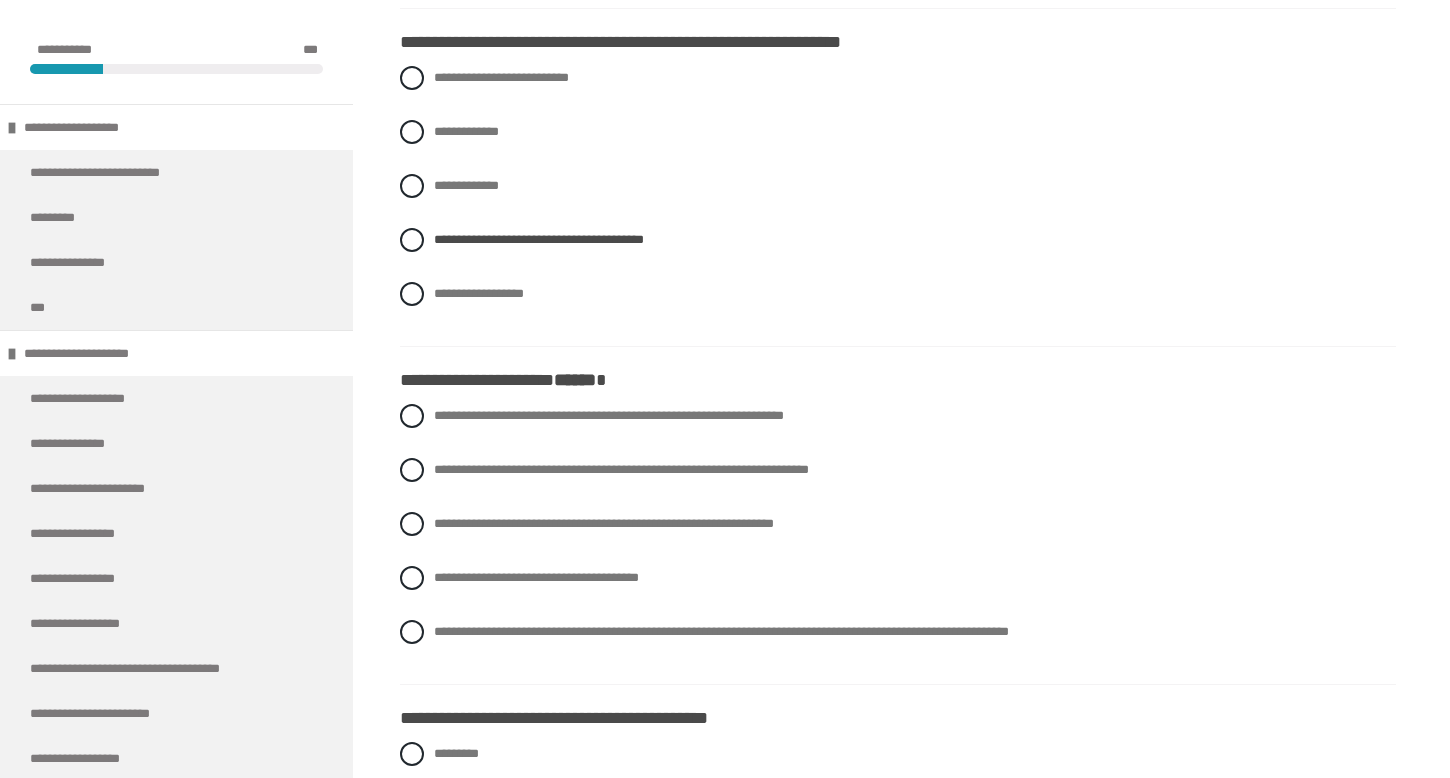 scroll, scrollTop: 2265, scrollLeft: 0, axis: vertical 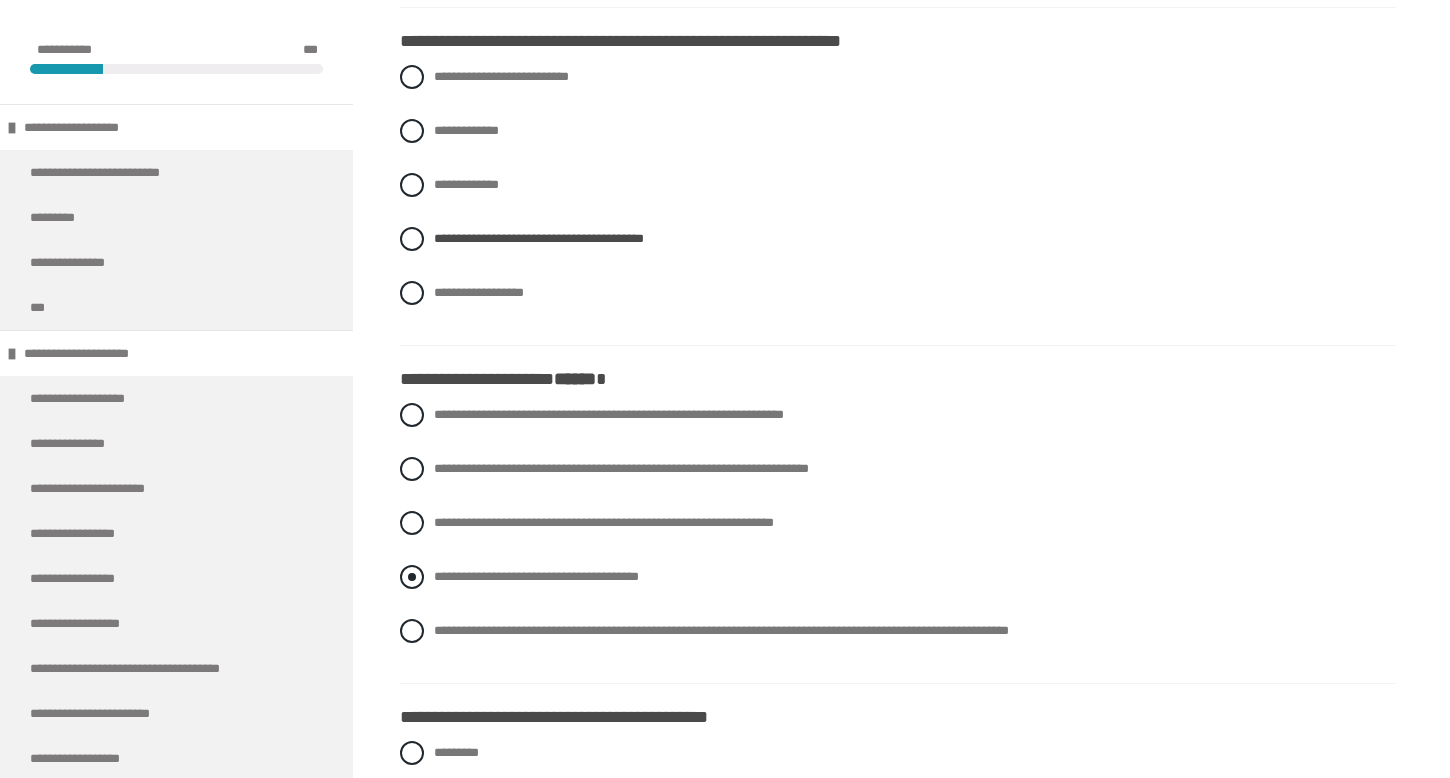 click at bounding box center [412, 577] 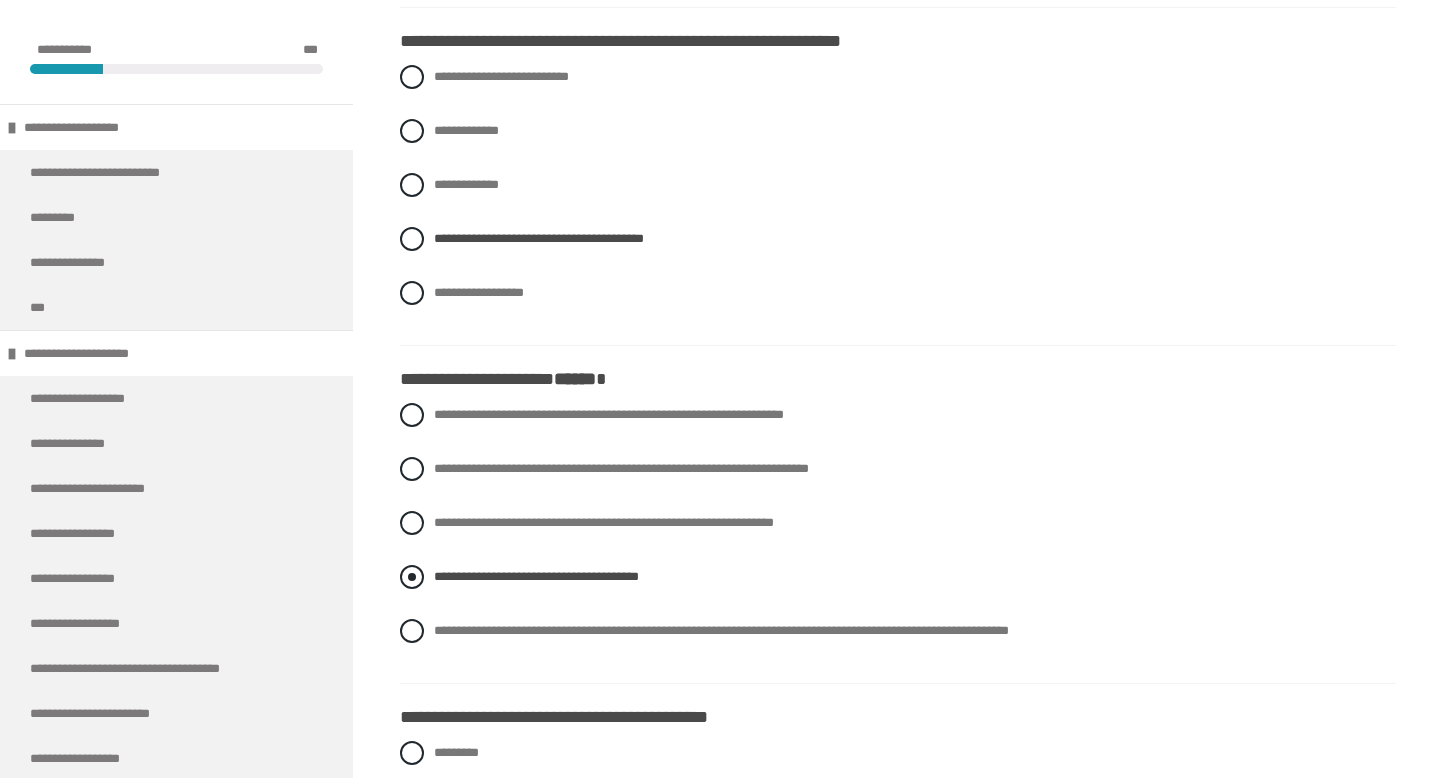 click at bounding box center (412, 577) 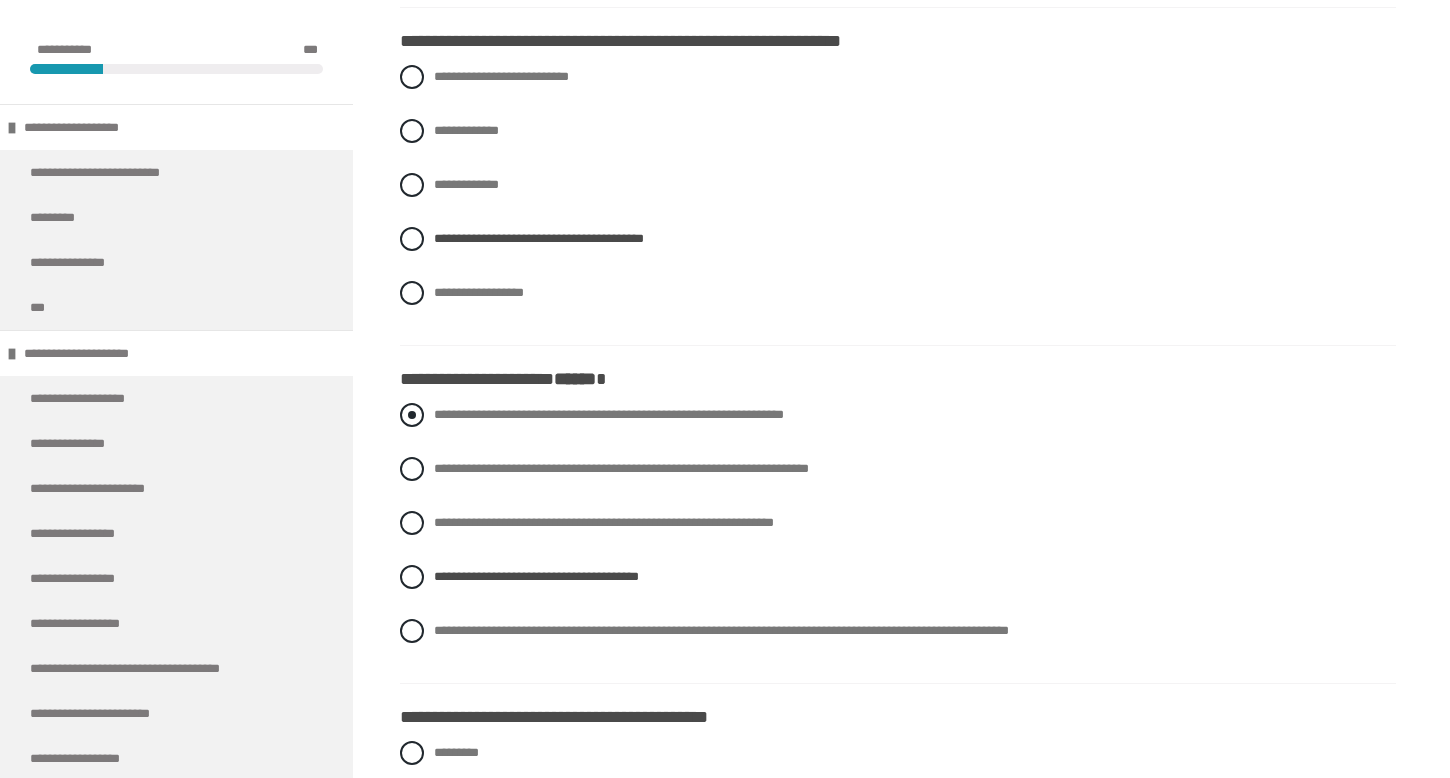 click at bounding box center (412, 415) 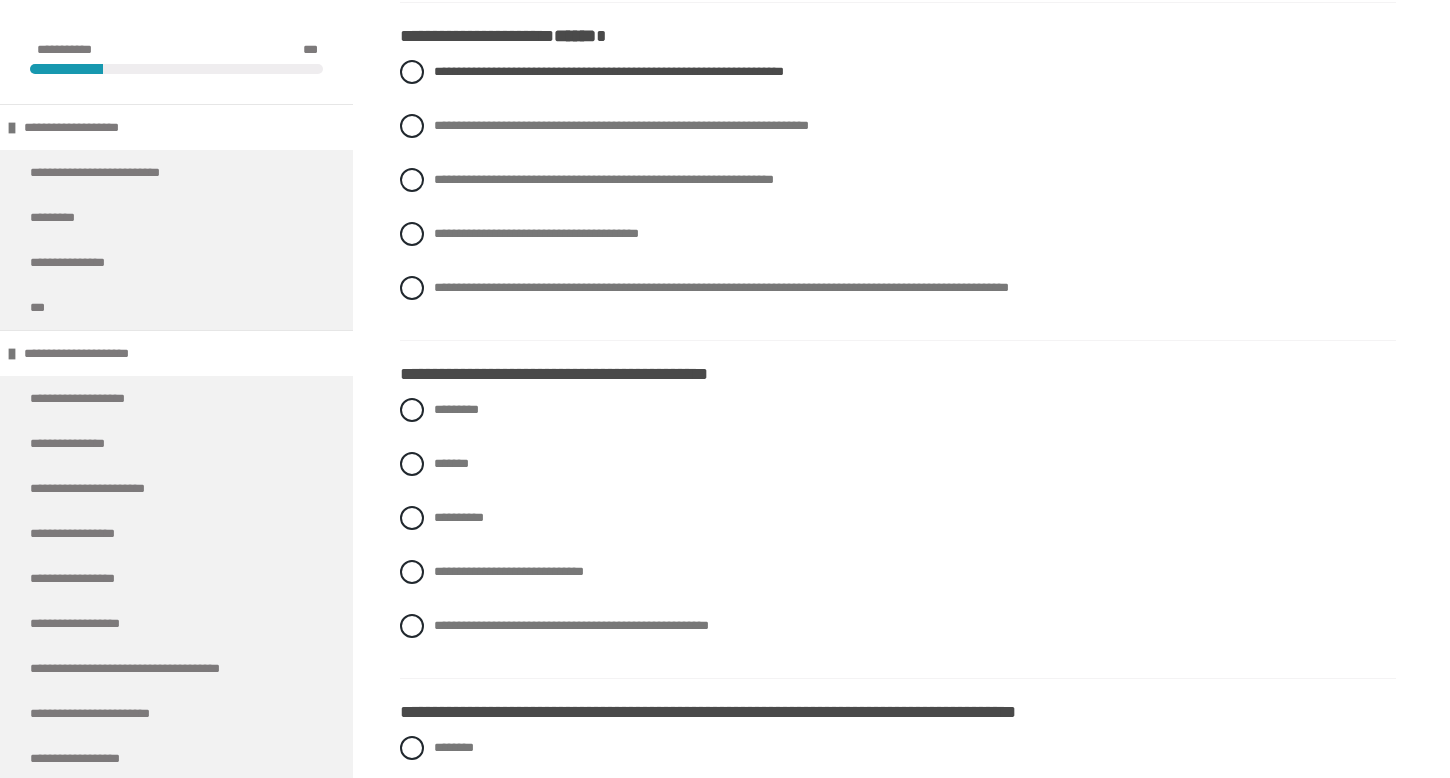 scroll, scrollTop: 2610, scrollLeft: 0, axis: vertical 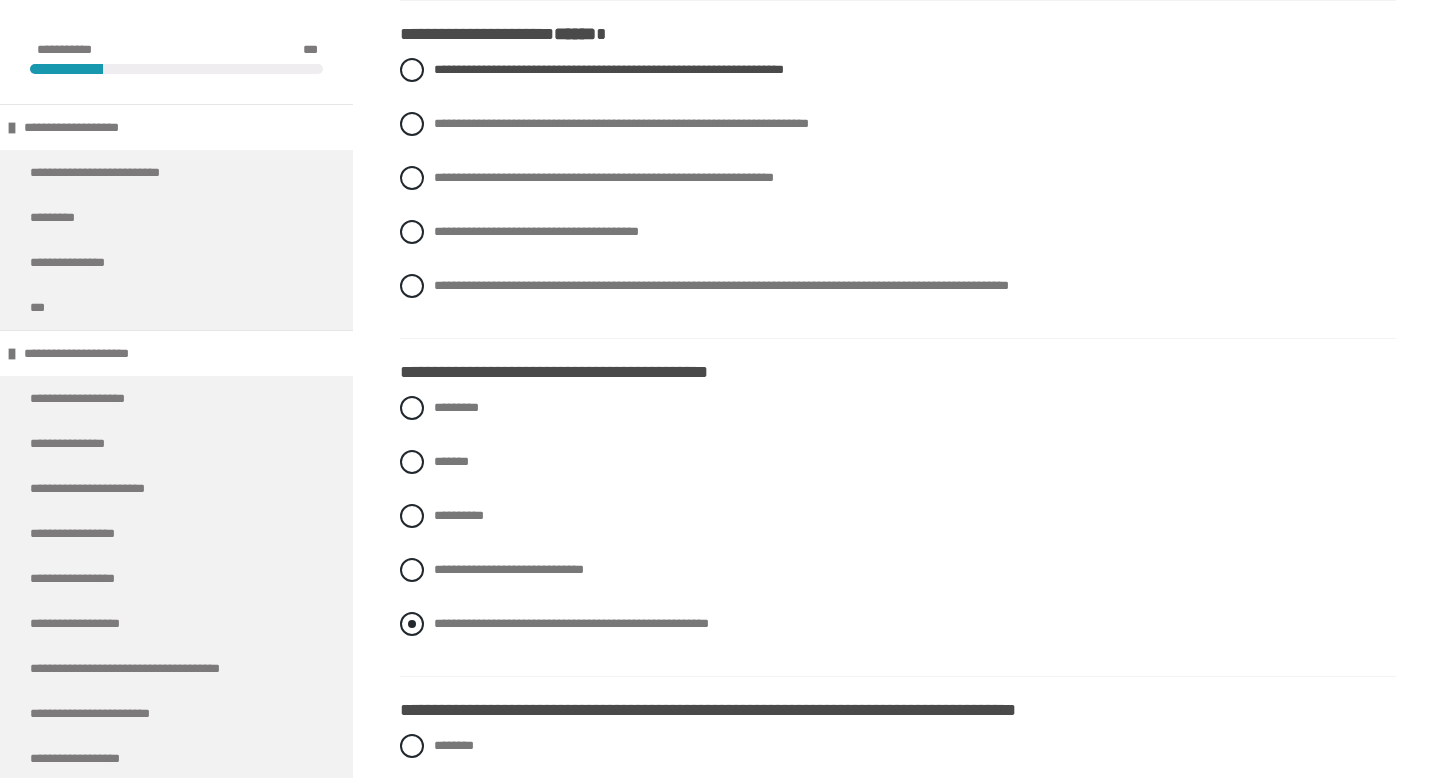 click on "**********" at bounding box center [898, 624] 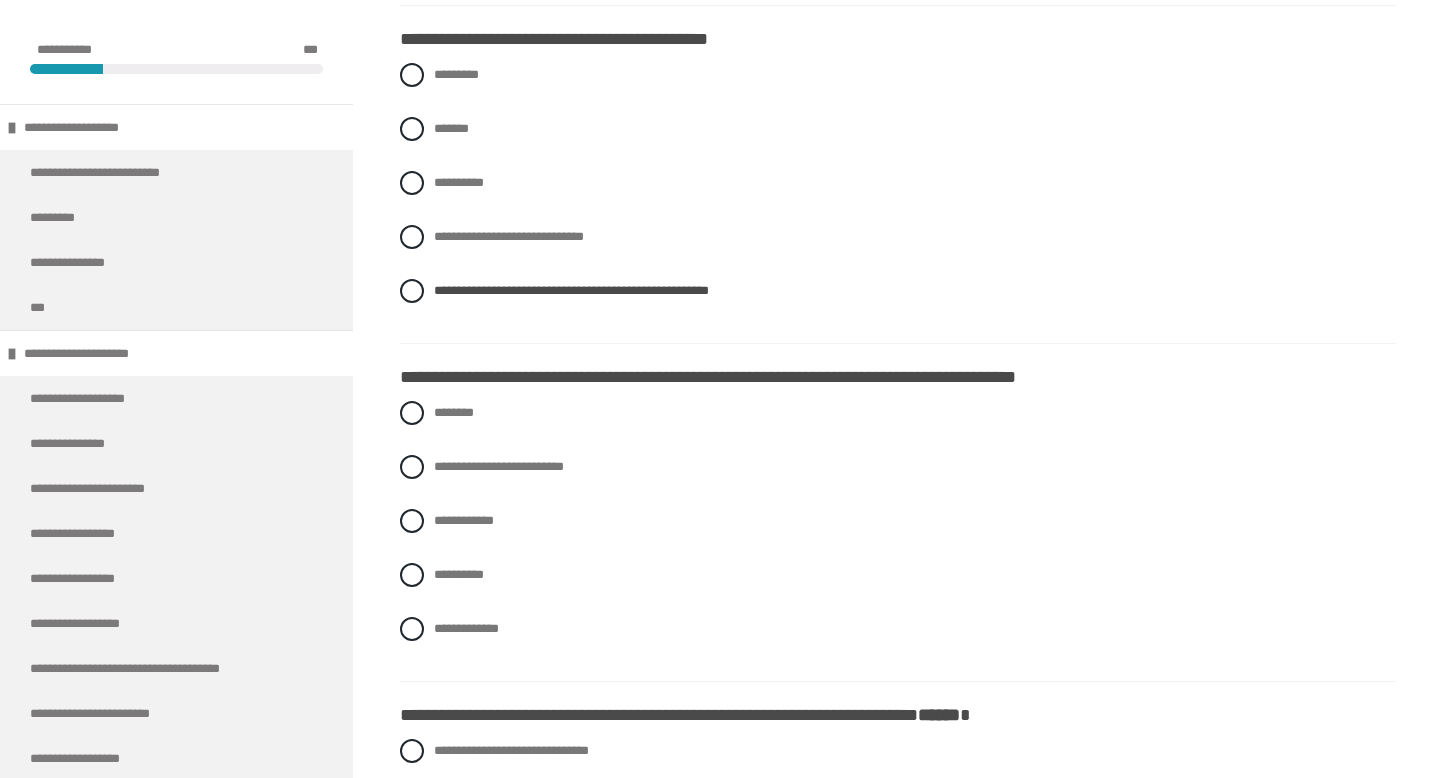 scroll, scrollTop: 2944, scrollLeft: 0, axis: vertical 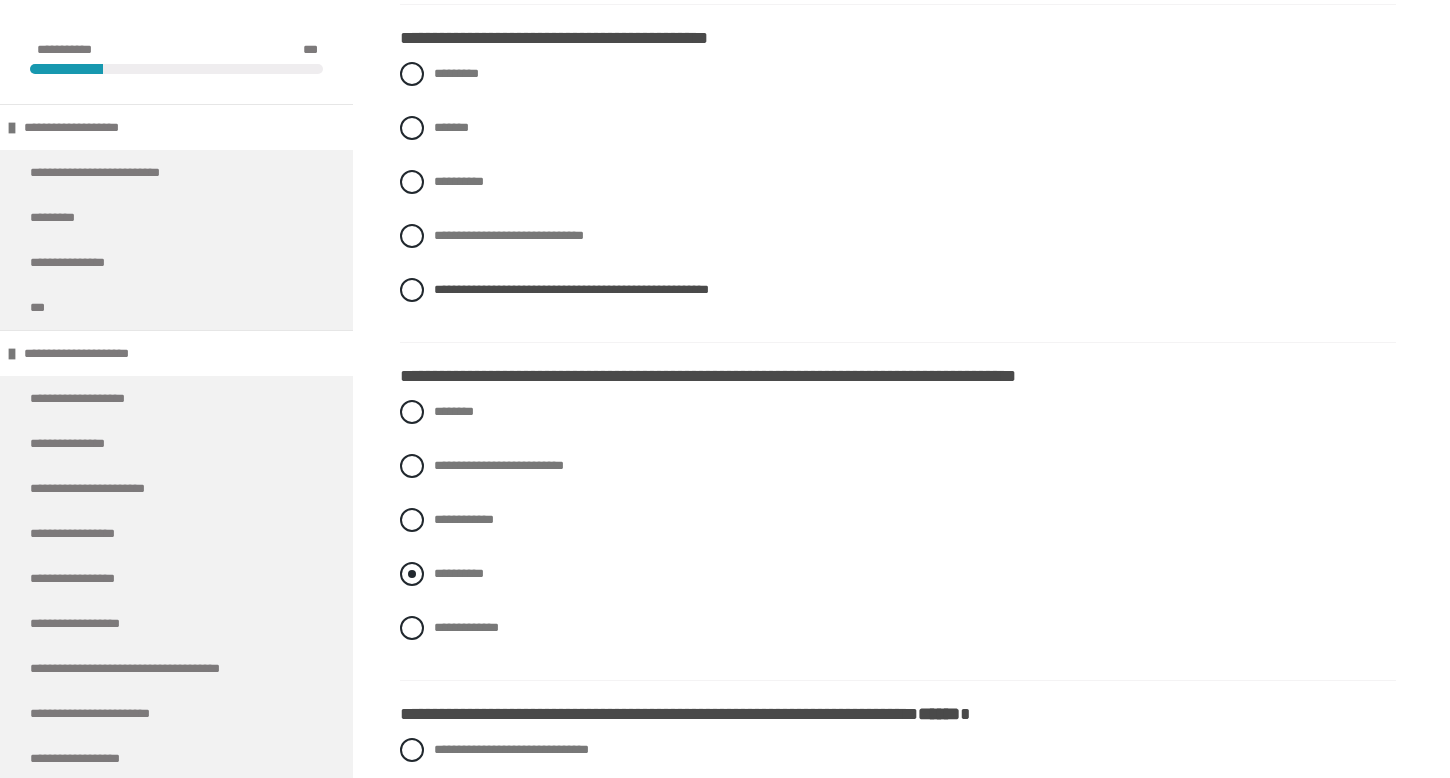 click on "**********" at bounding box center [898, 574] 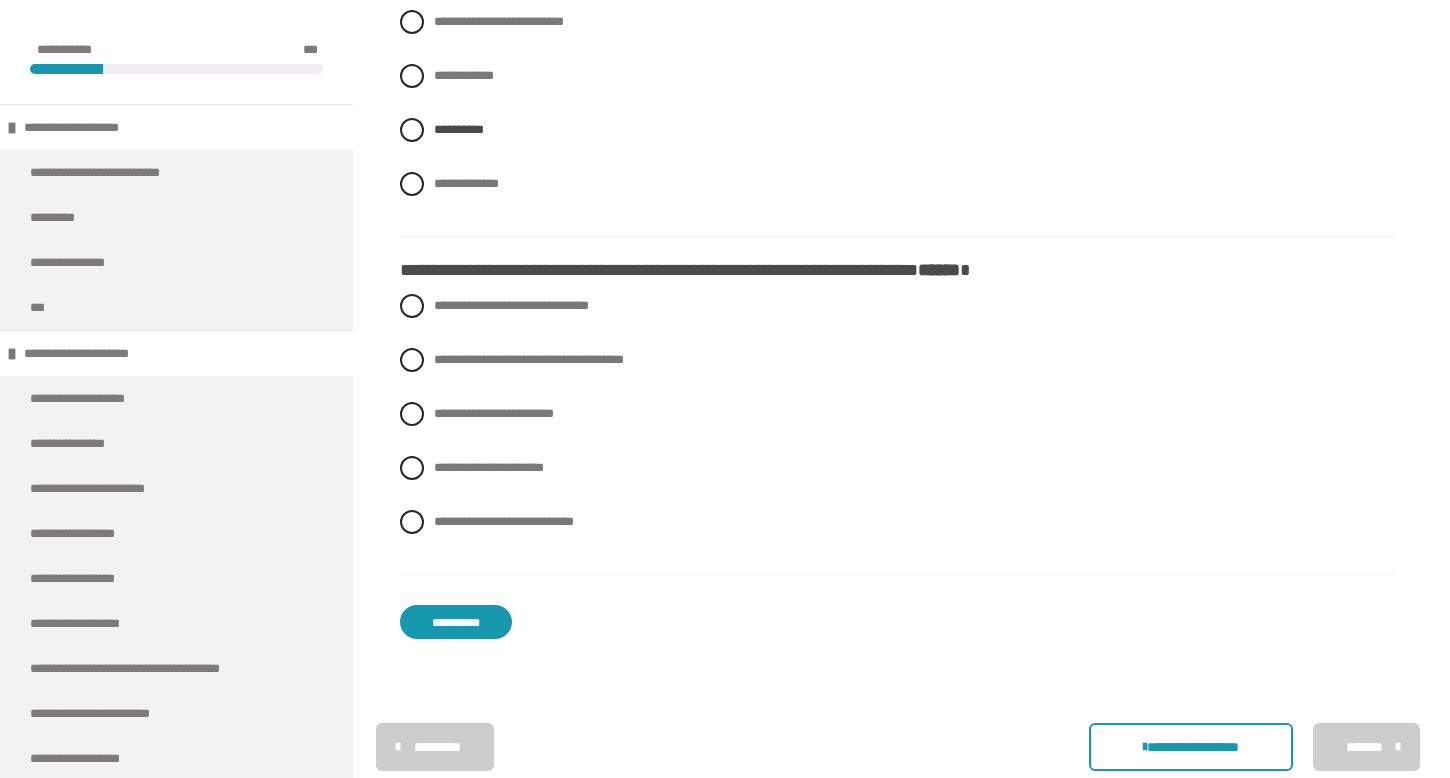 scroll, scrollTop: 3391, scrollLeft: 0, axis: vertical 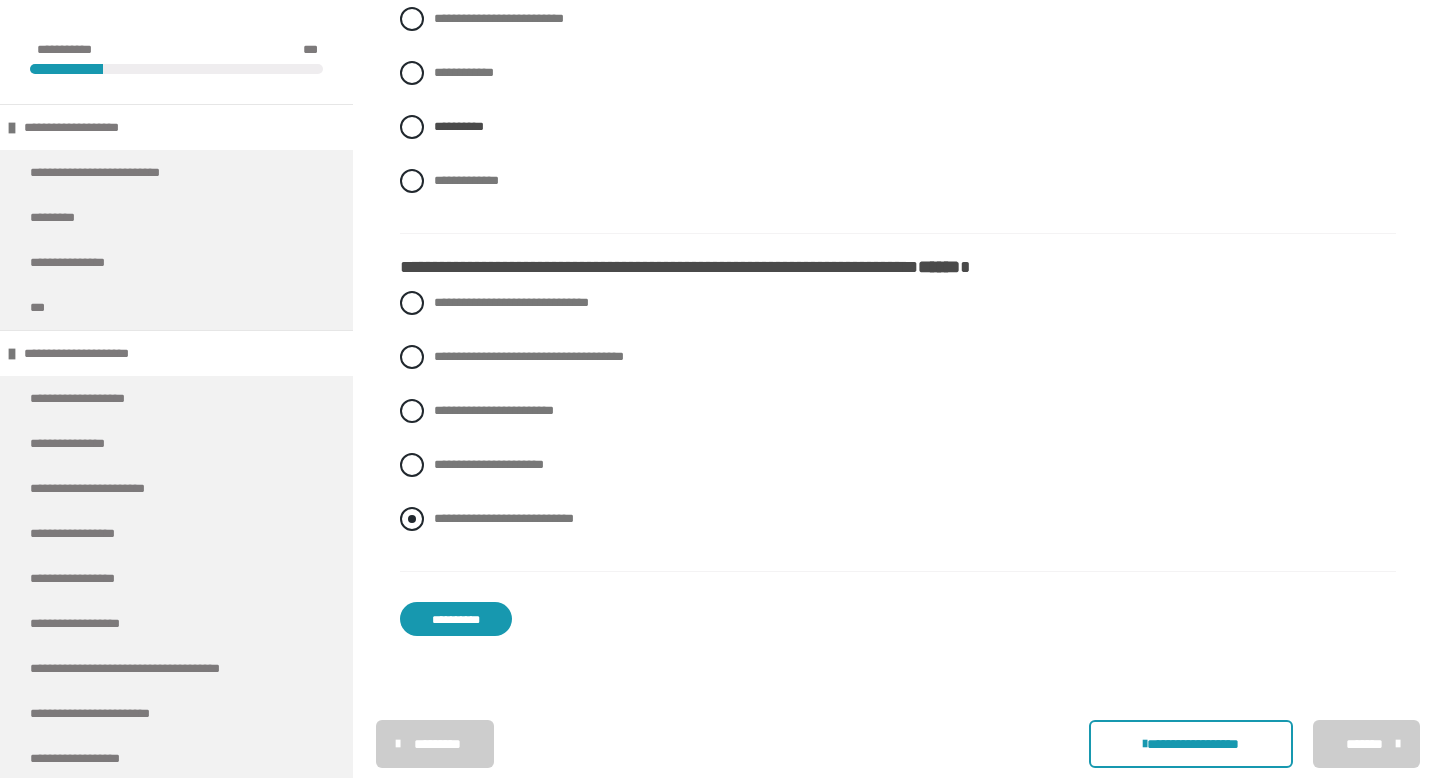 click on "**********" at bounding box center (440, 513) 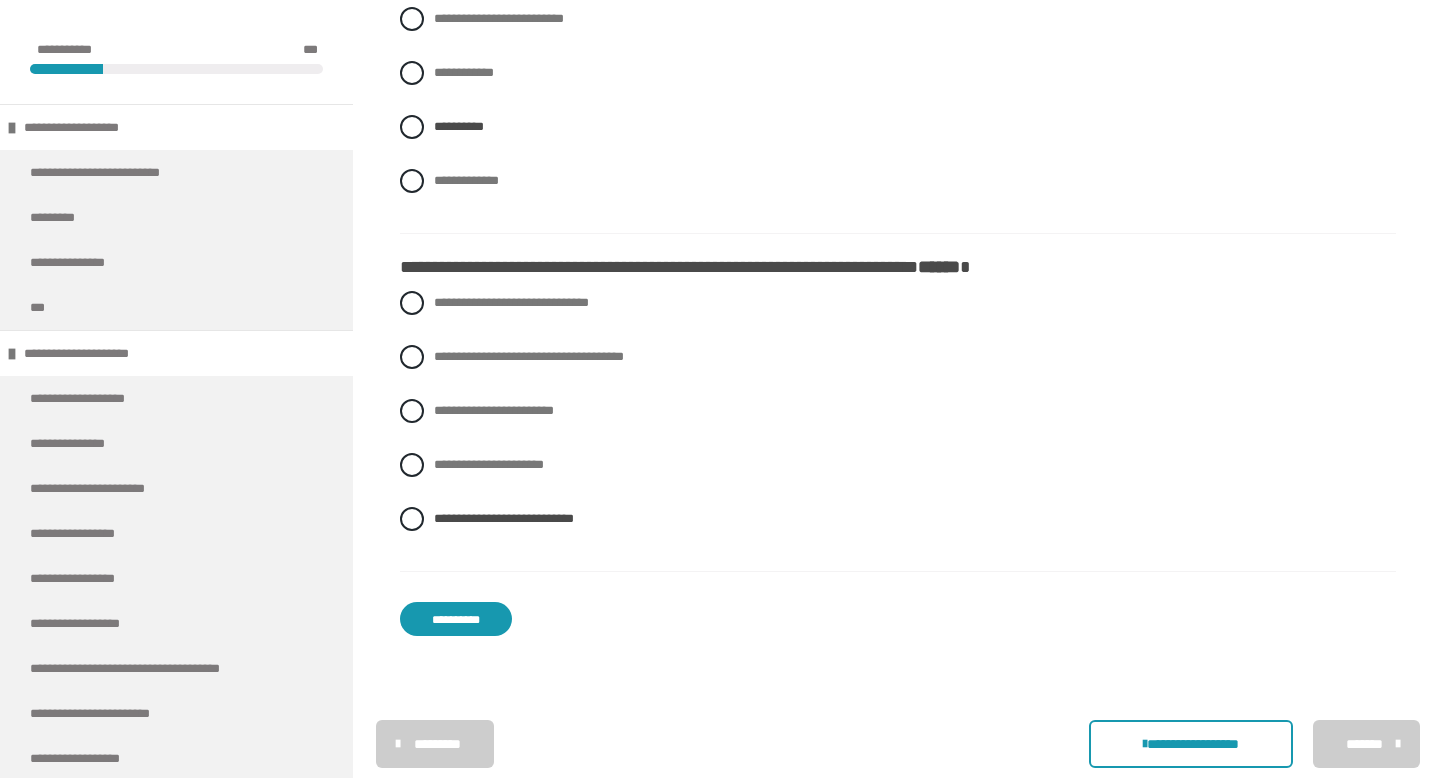 click on "**********" at bounding box center (456, 619) 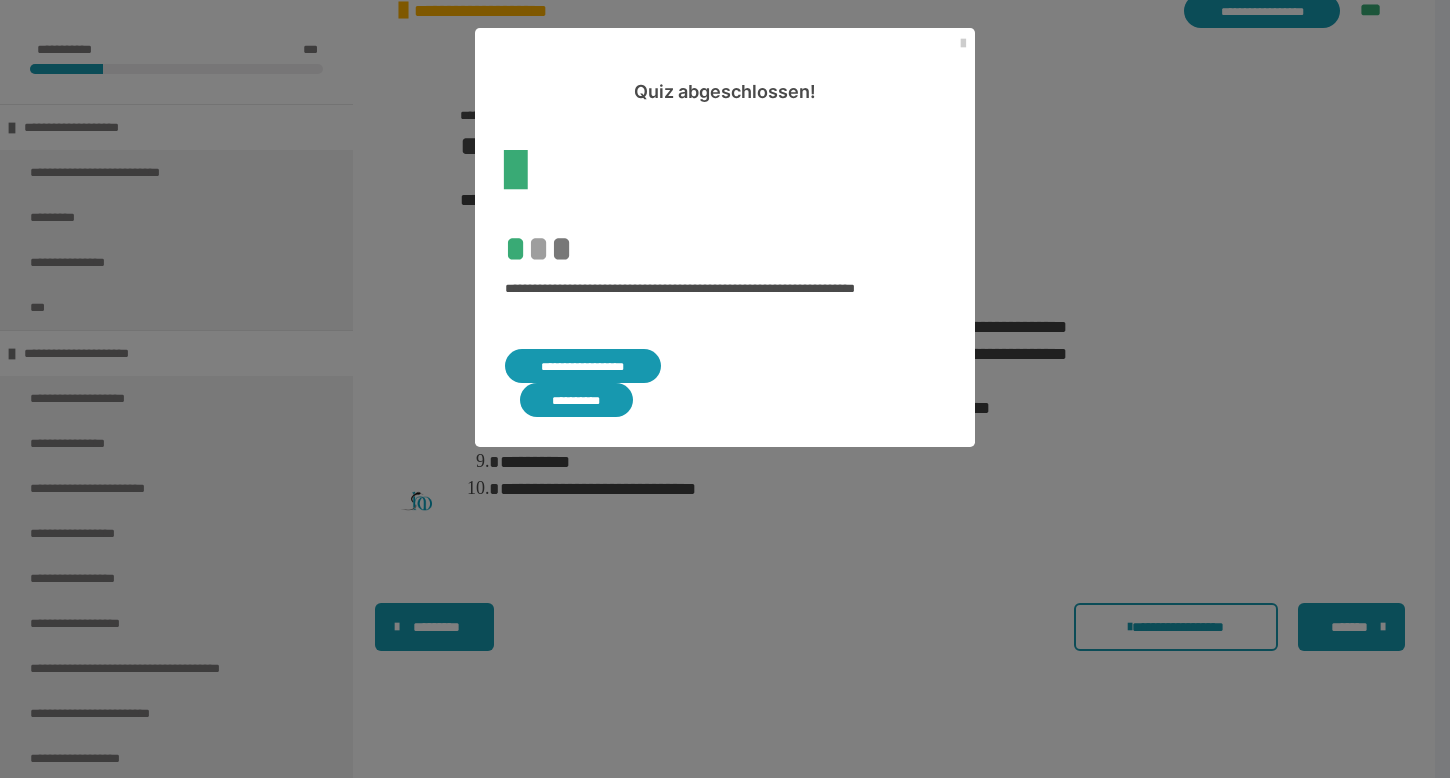 scroll, scrollTop: 508, scrollLeft: 0, axis: vertical 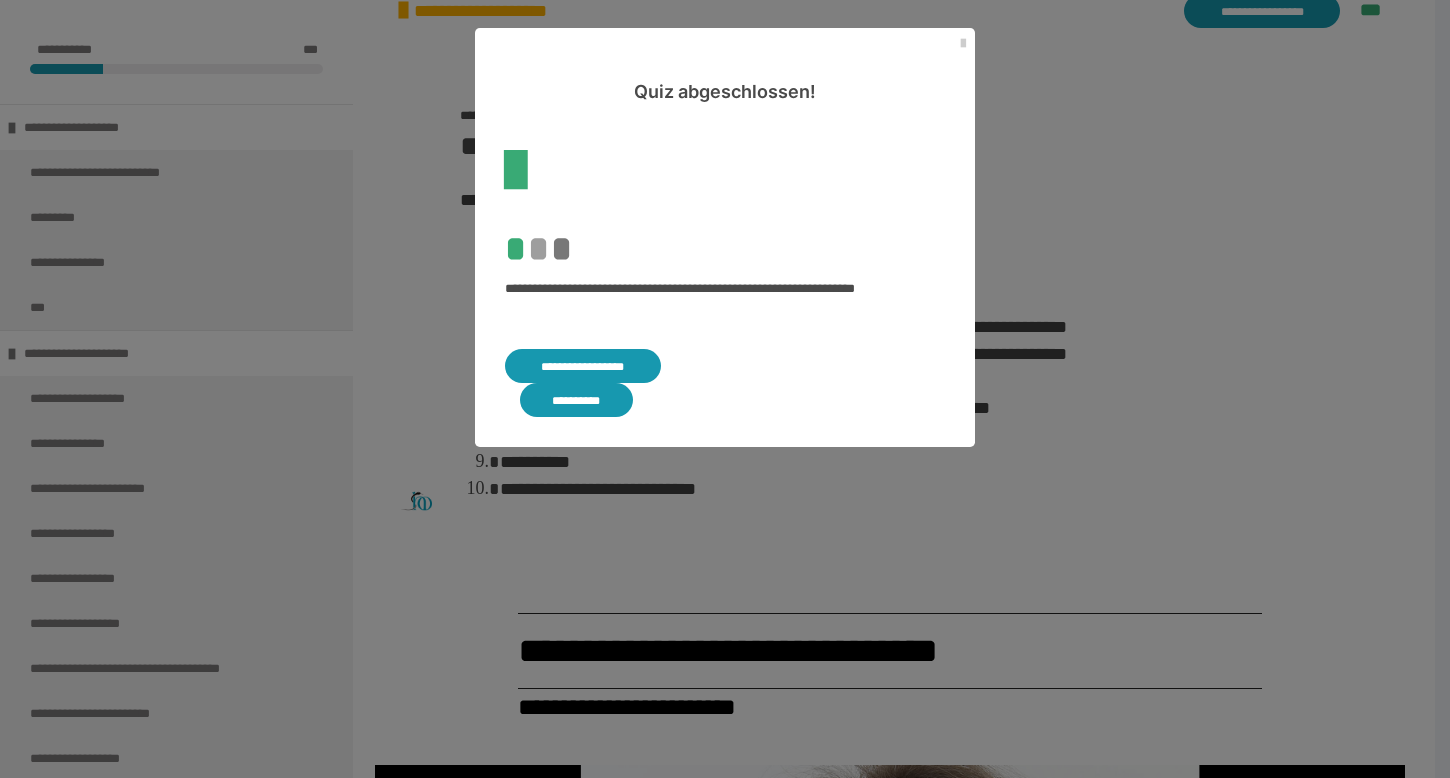 click on "**********" at bounding box center (583, 366) 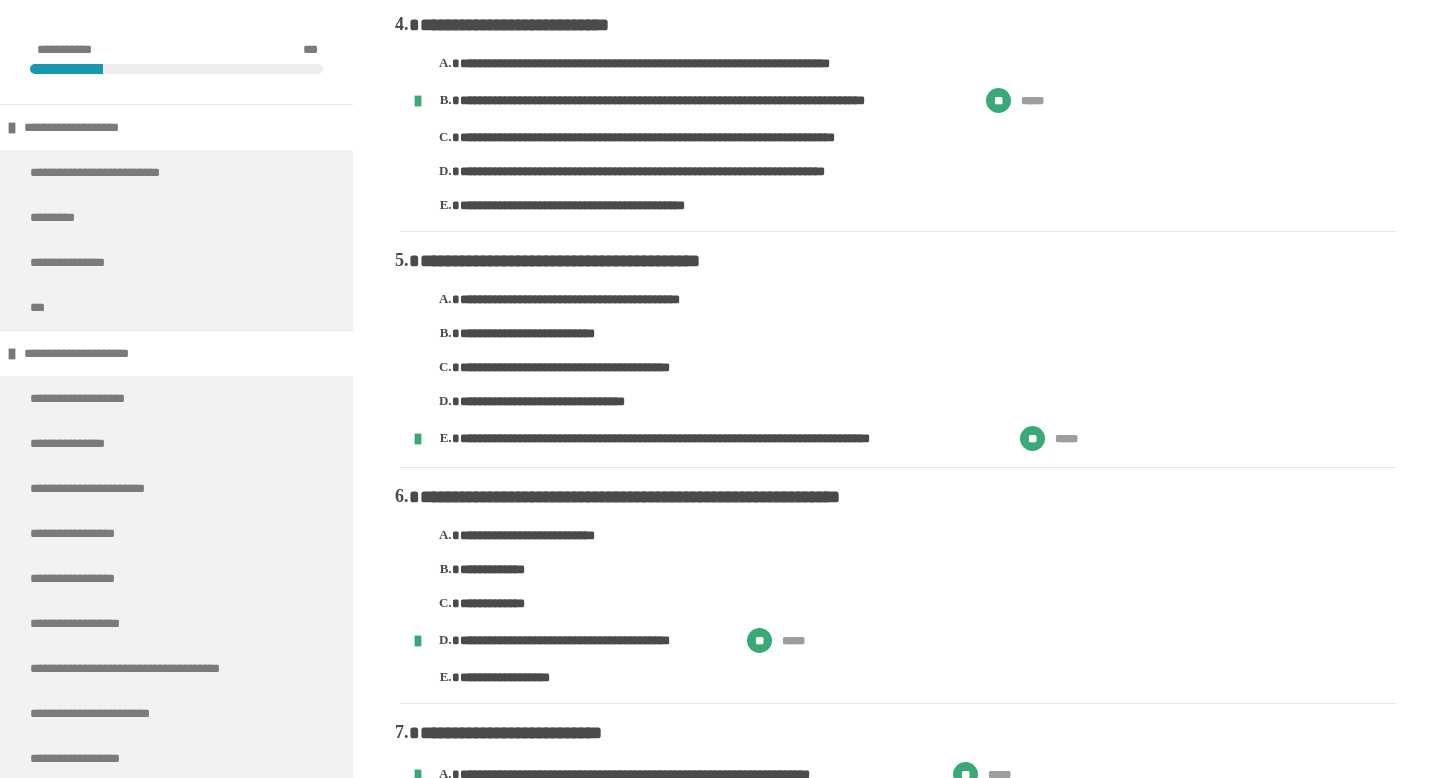 scroll, scrollTop: 1448, scrollLeft: 0, axis: vertical 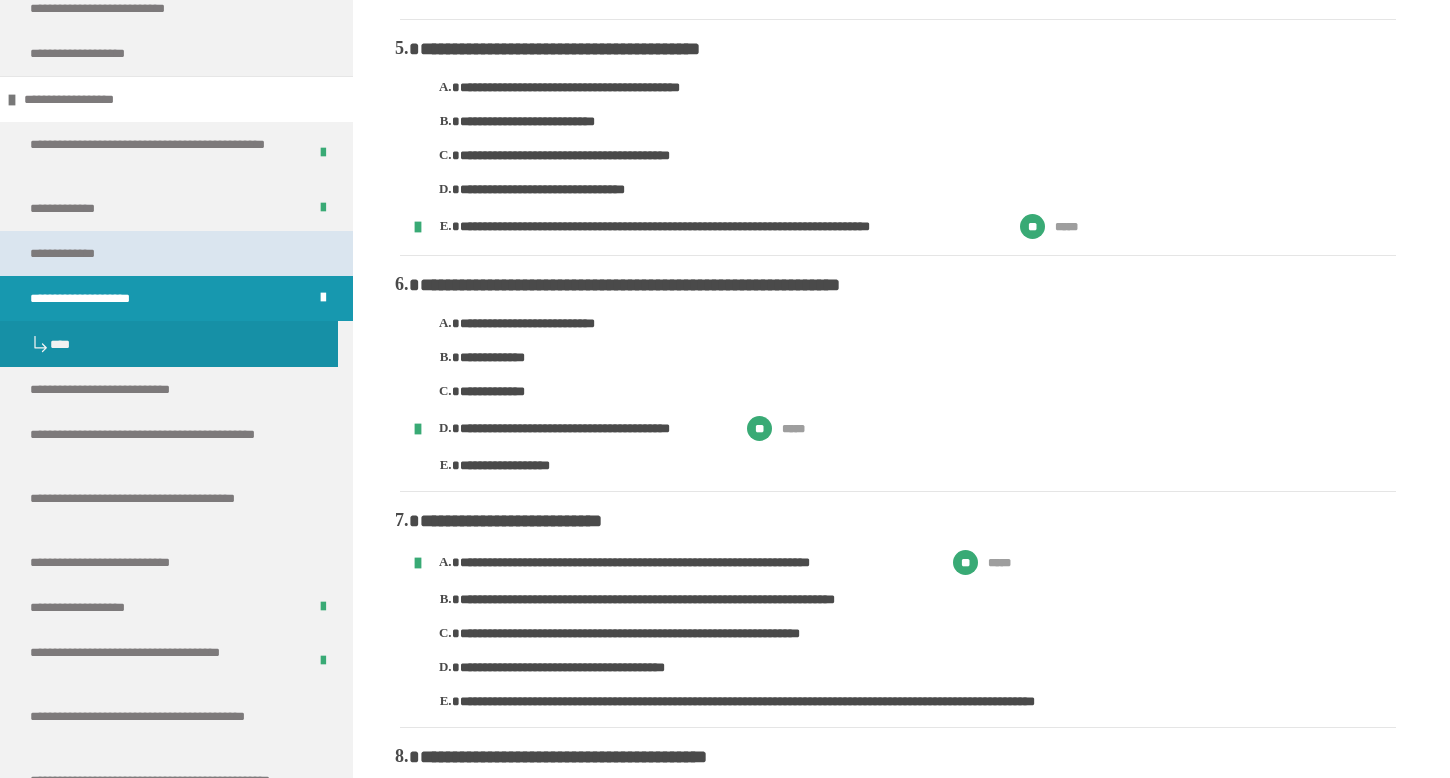 click on "**********" at bounding box center [176, 253] 